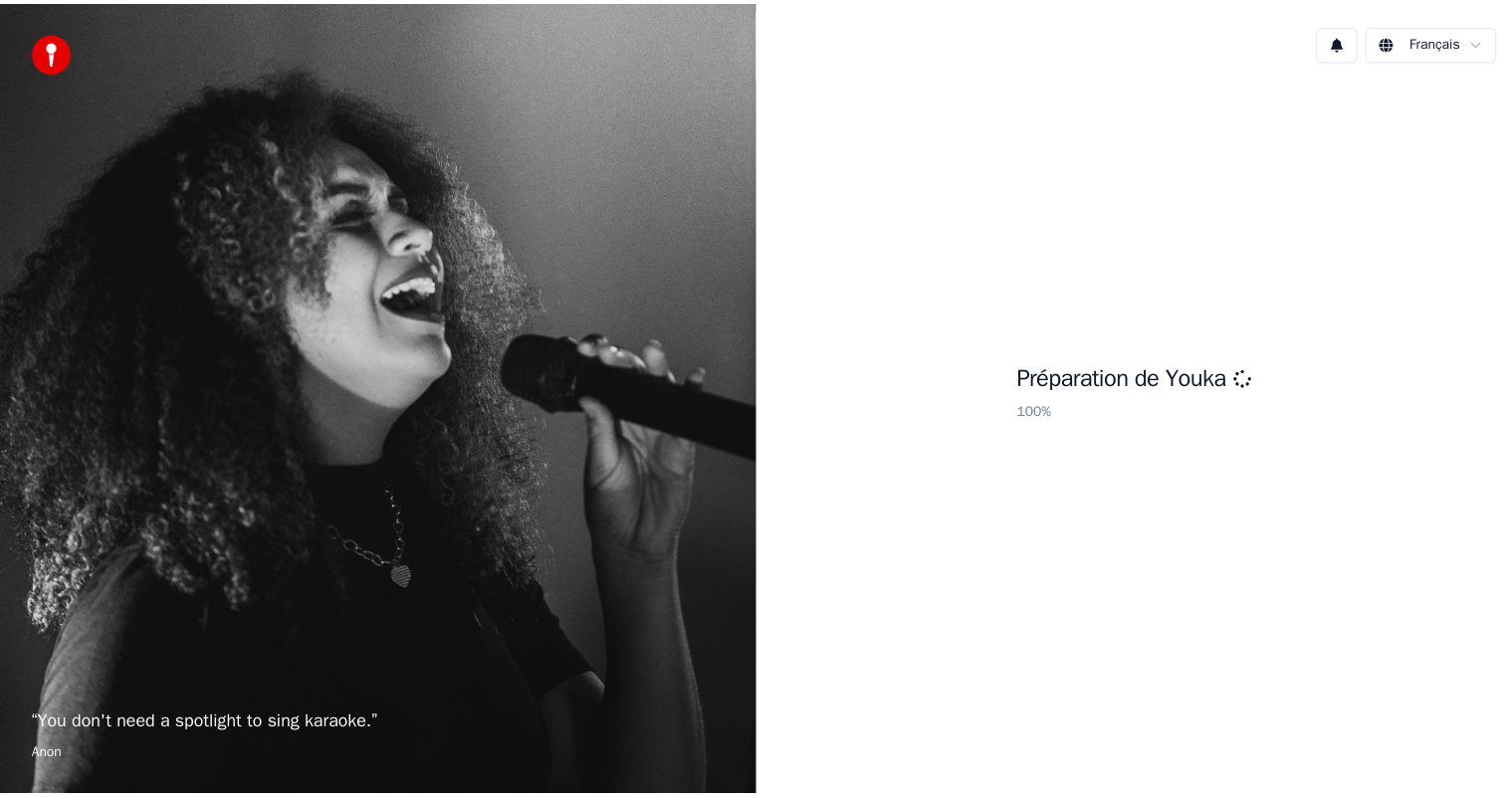 scroll, scrollTop: 0, scrollLeft: 0, axis: both 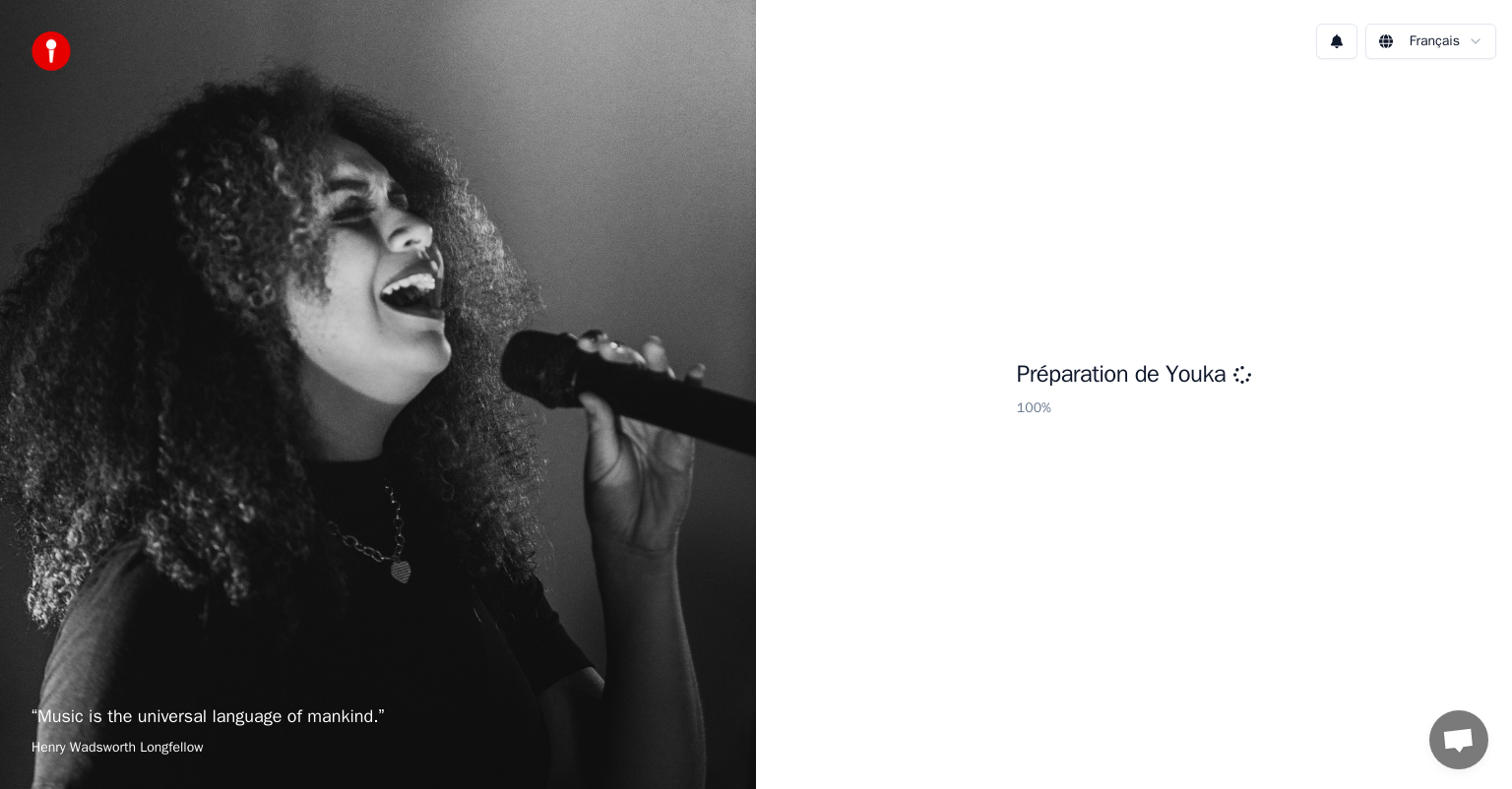click on "“ Music is the universal language of mankind. ” [NAME] Français Préparation de Youka 100 %" at bounding box center (756, 394) 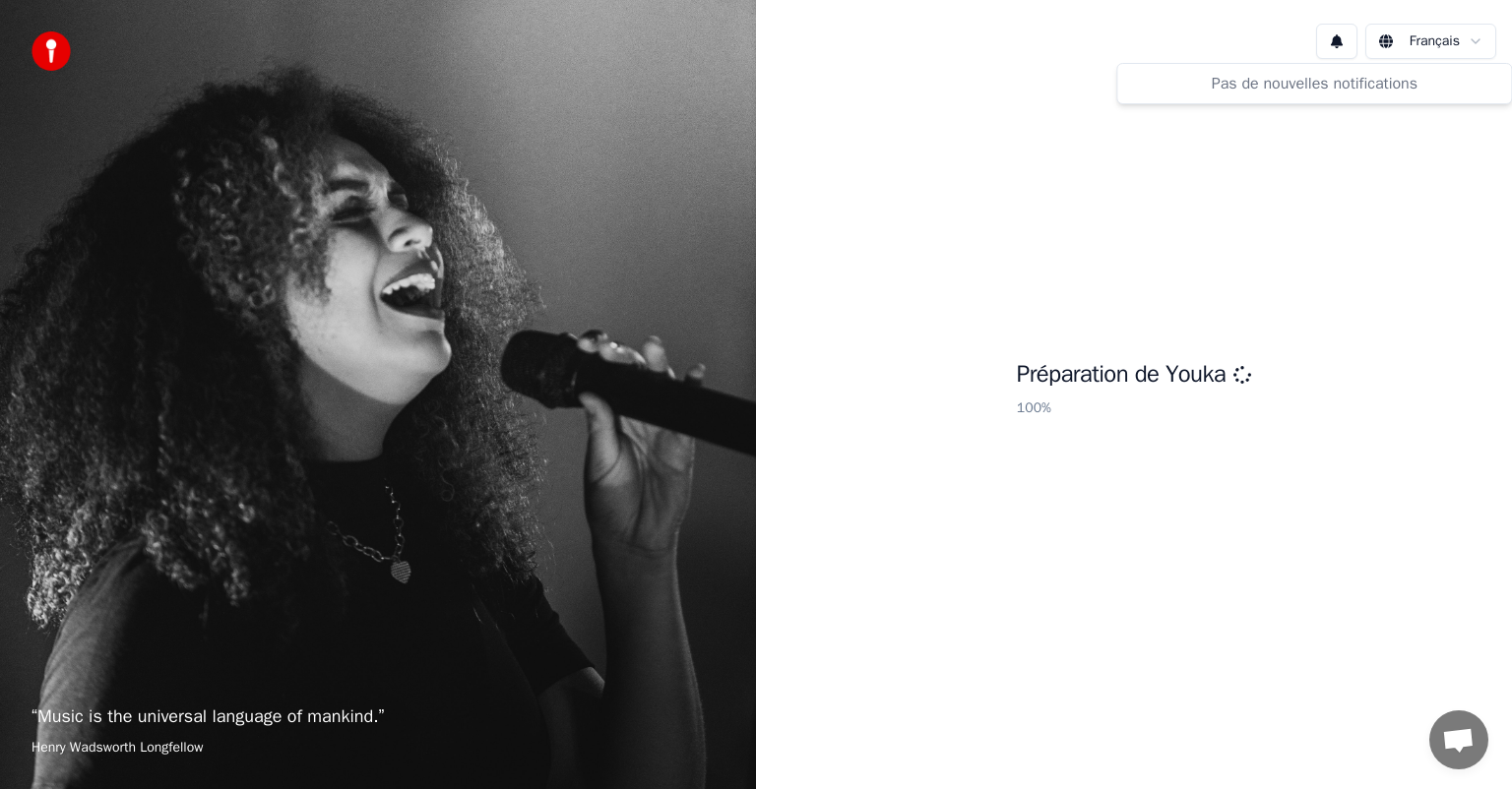 click at bounding box center [1337, 41] 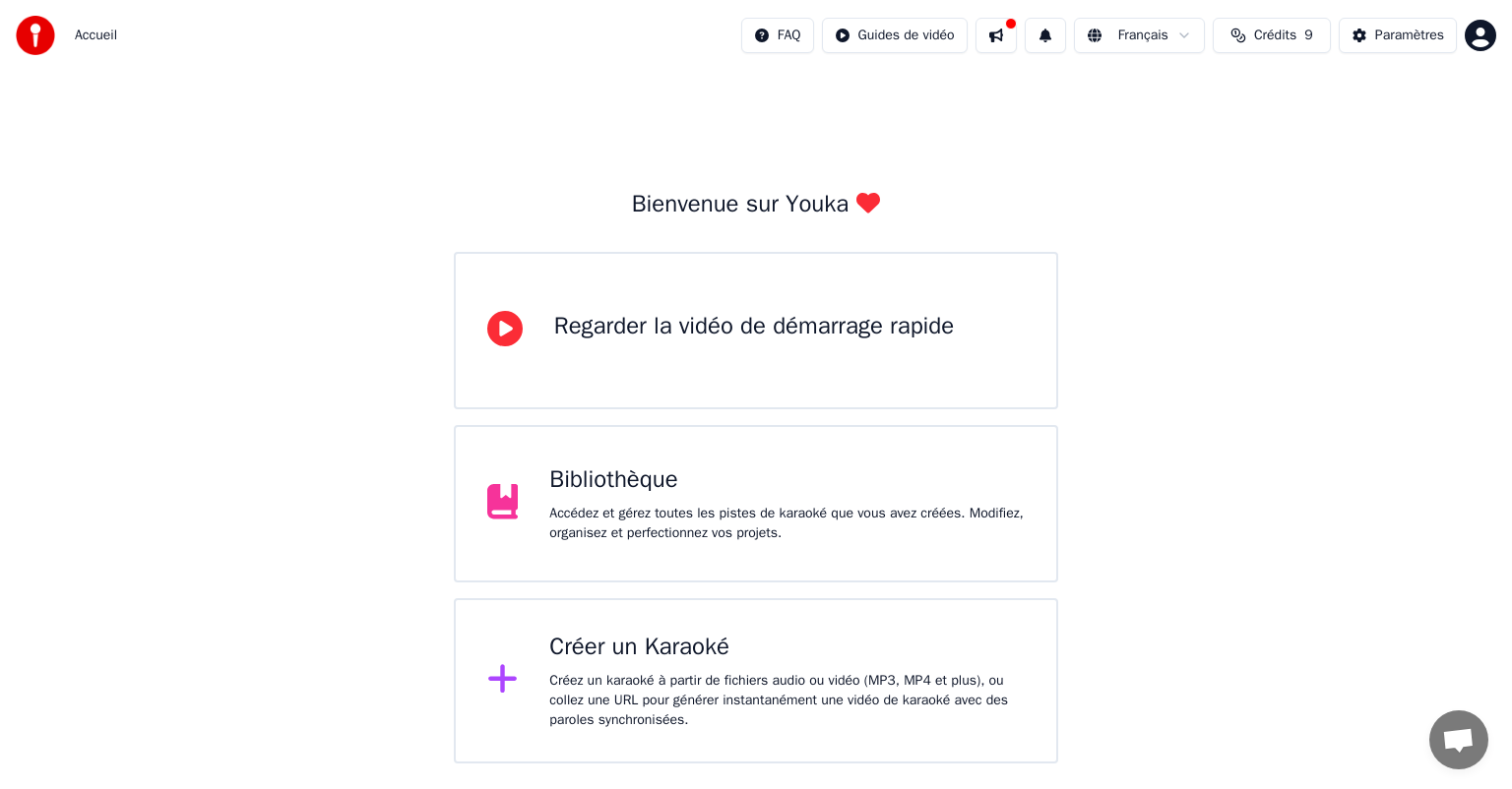click on "Accédez et gérez toutes les pistes de karaoké que vous avez créées. Modifiez, organisez et perfectionnez vos projets." at bounding box center (787, 523) 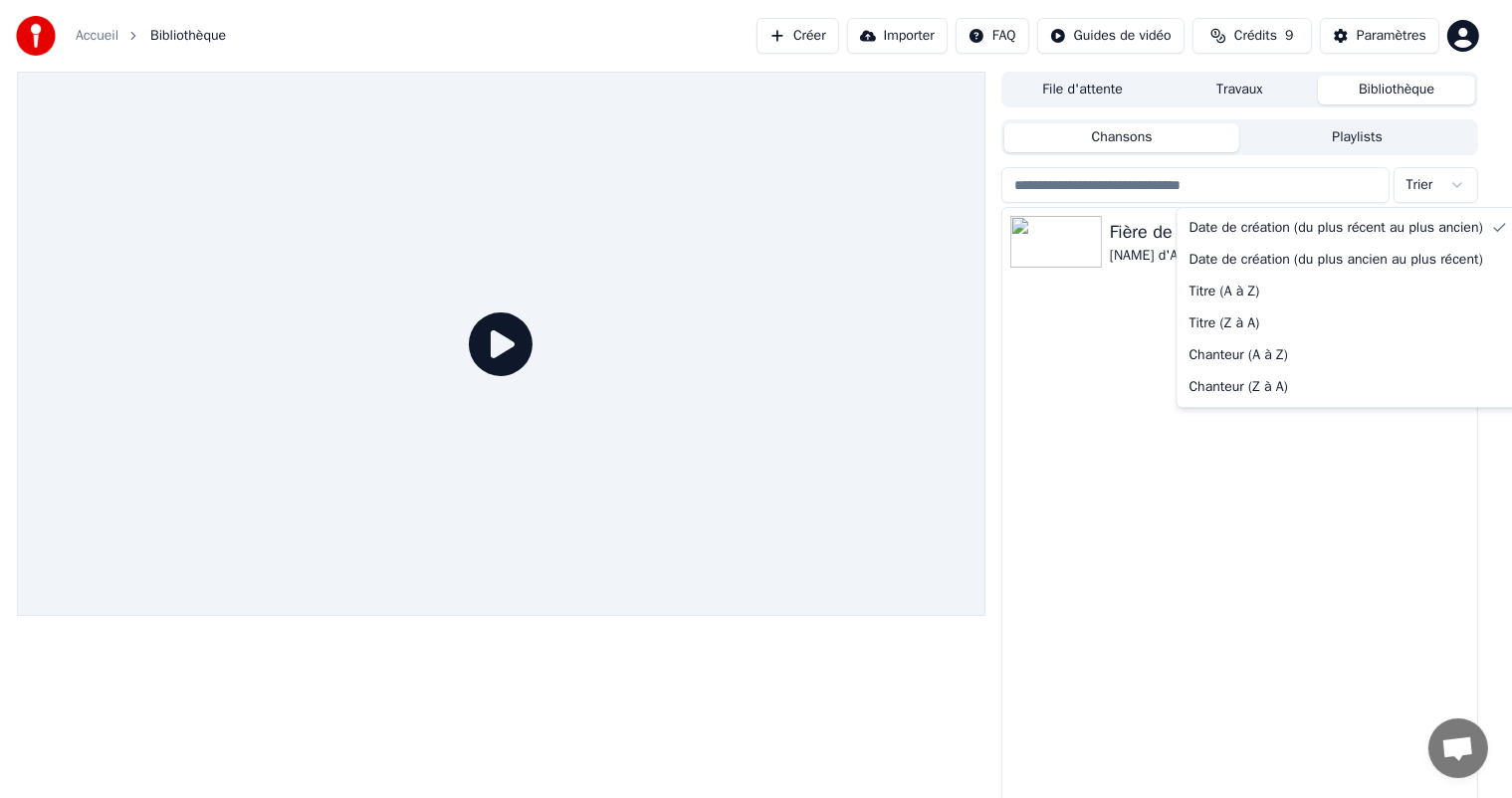 click on "Accueil Bibliothèque Créer Importer FAQ Guides de vidéo Crédits 9 Paramètres File d'attente Travaux Bibliothèque Chansons Playlists Trier Fière de moi [NAME] Date de création (du plus récent au plus ancien) Date de création (du plus ancien au plus récent) Titre (A à Z) Titre (Z à A) Chanteur (A à Z) Chanteur (Z à A)" at bounding box center [756, 399] 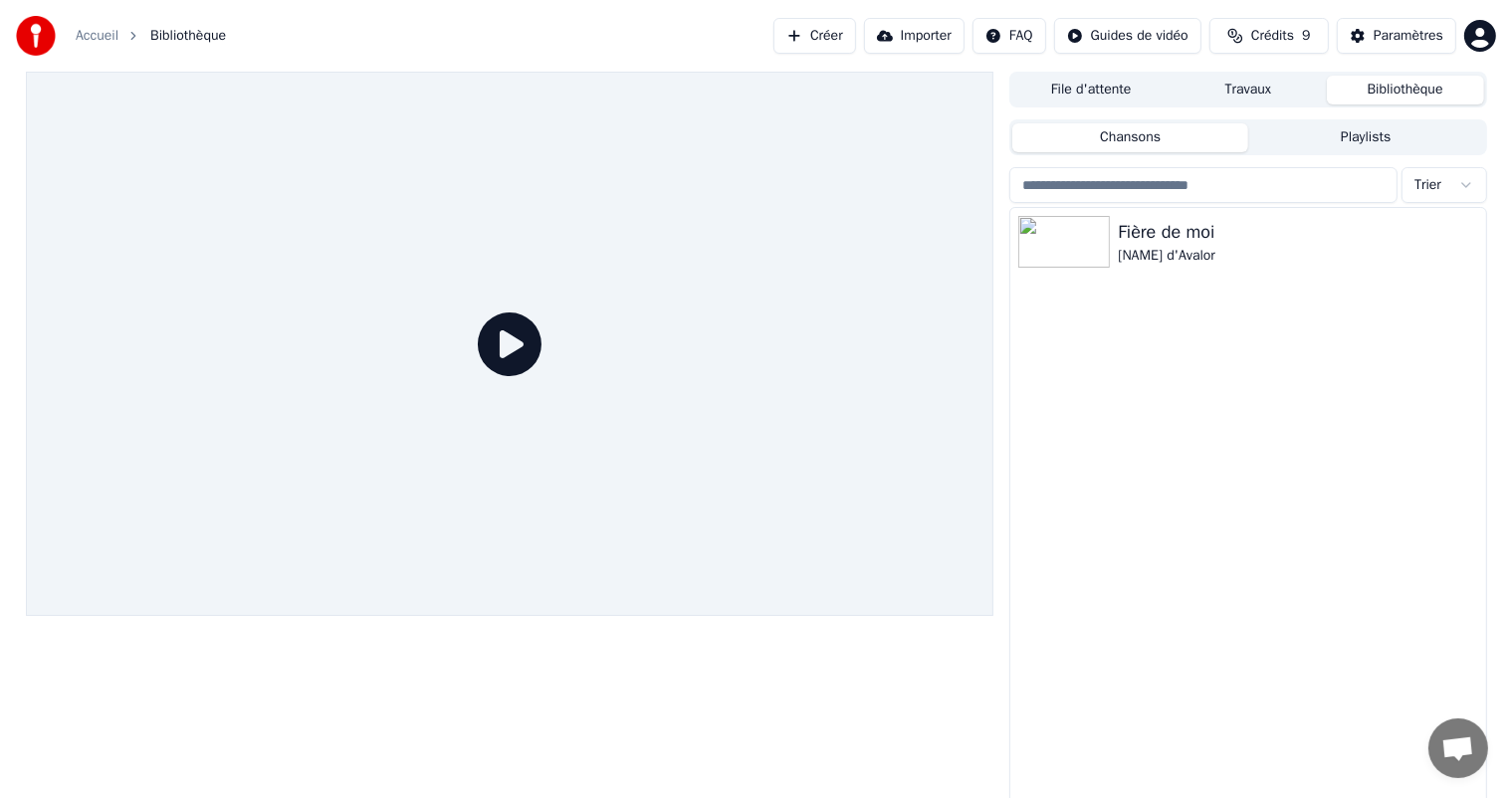scroll, scrollTop: 8, scrollLeft: 0, axis: vertical 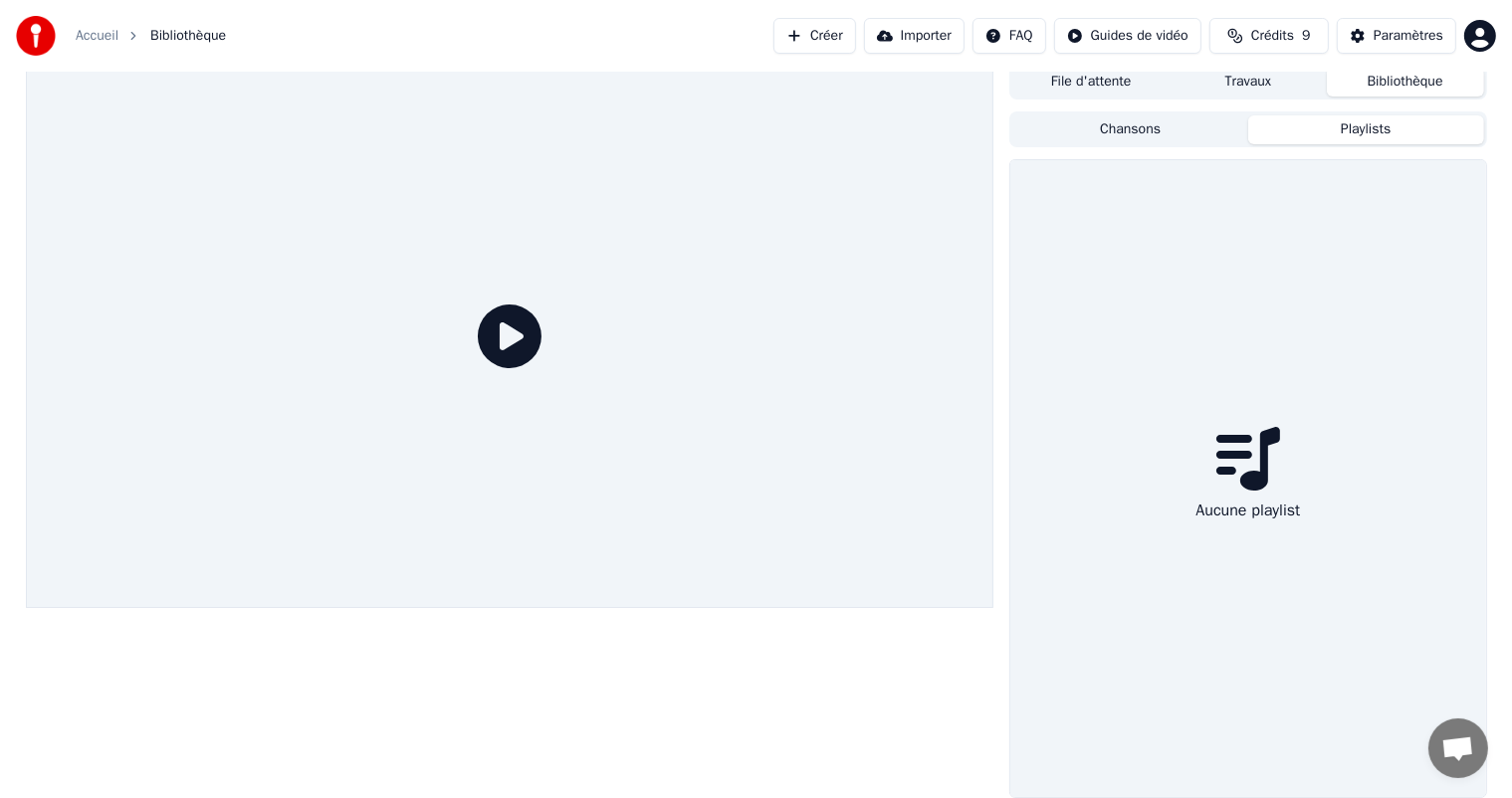 click on "Playlists" at bounding box center [1366, 129] 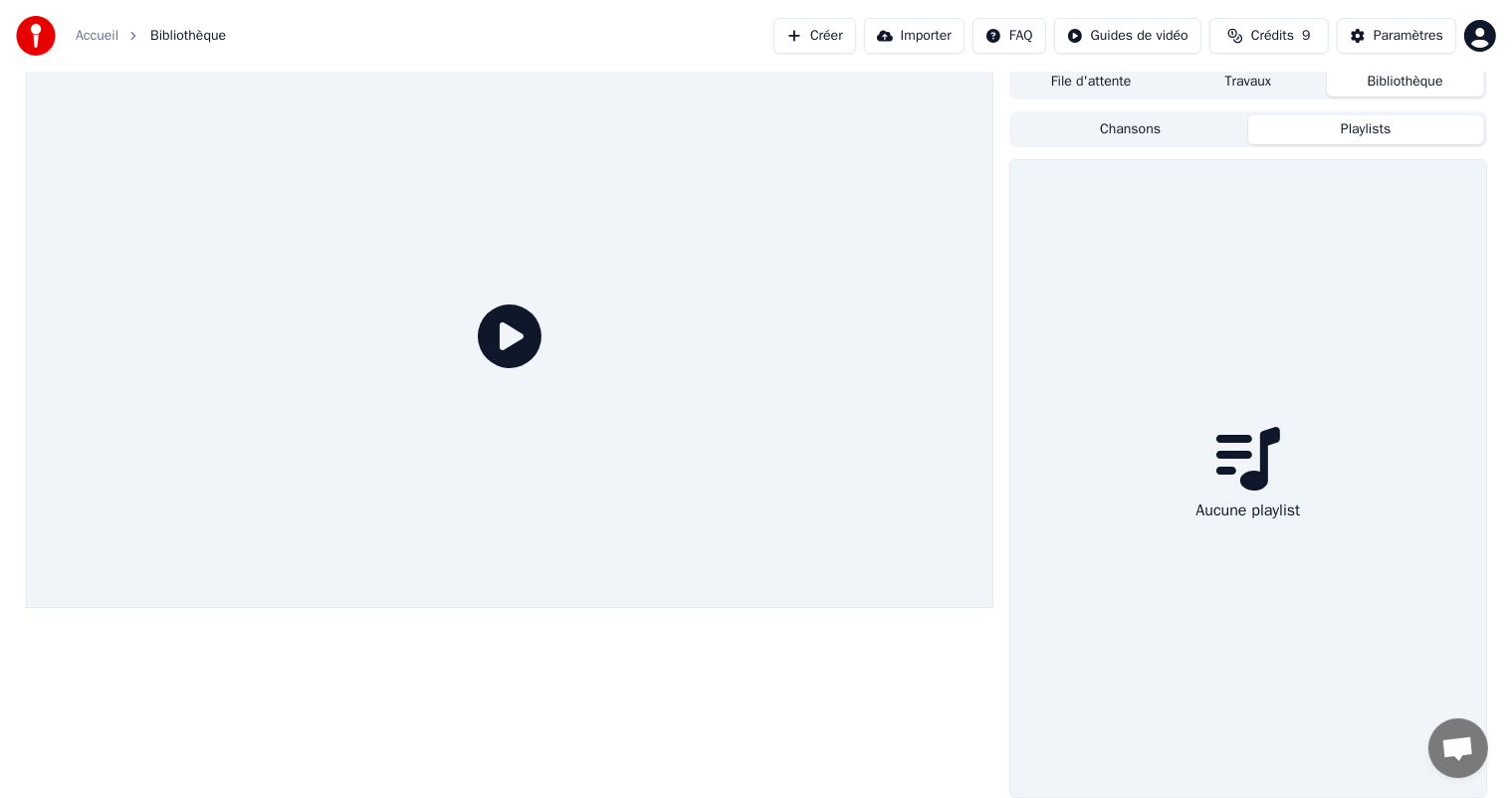 click on "Chansons" at bounding box center [1130, 129] 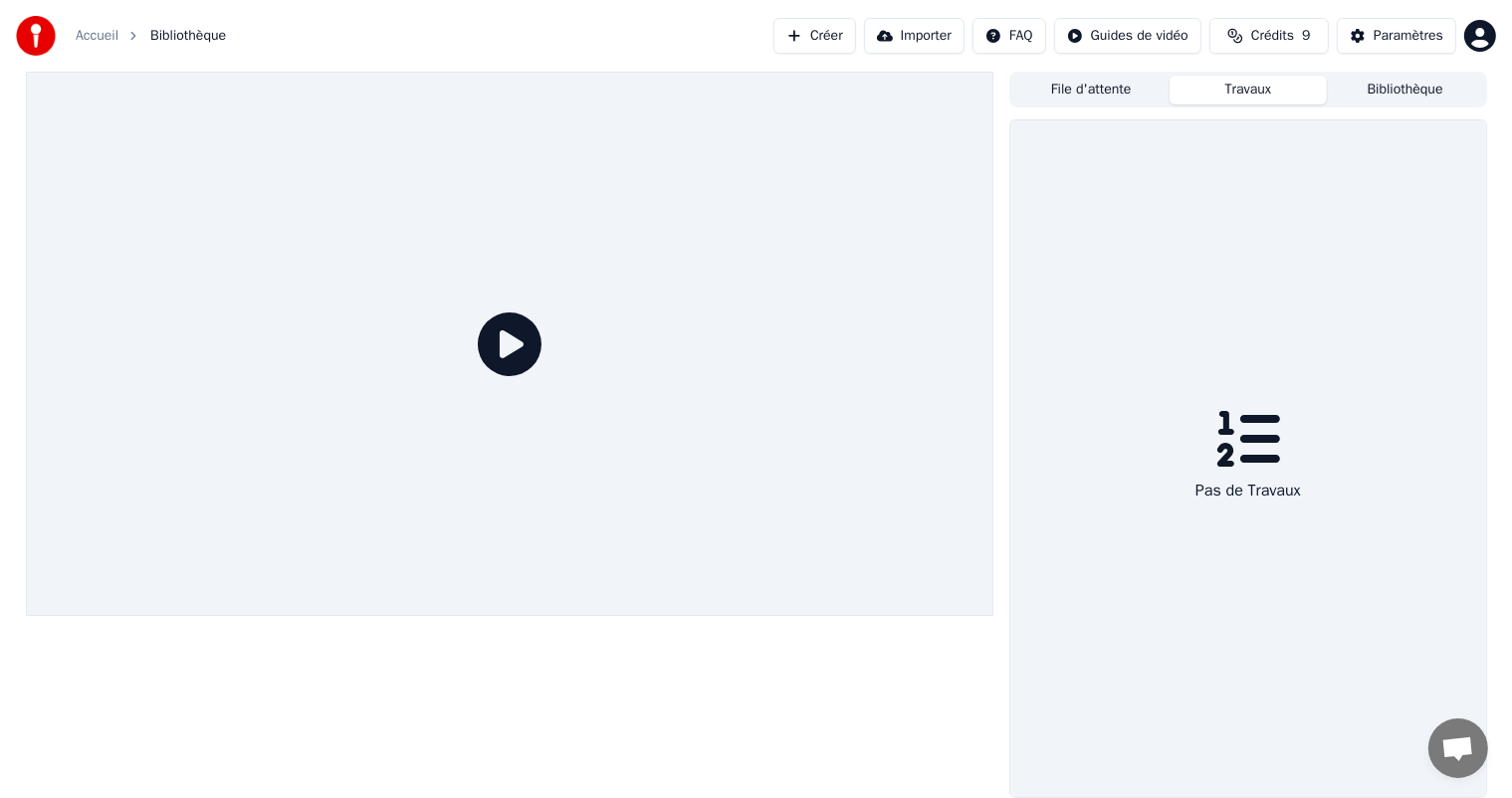 click on "File d'attente Travaux Bibliothèque" at bounding box center (1247, 90) 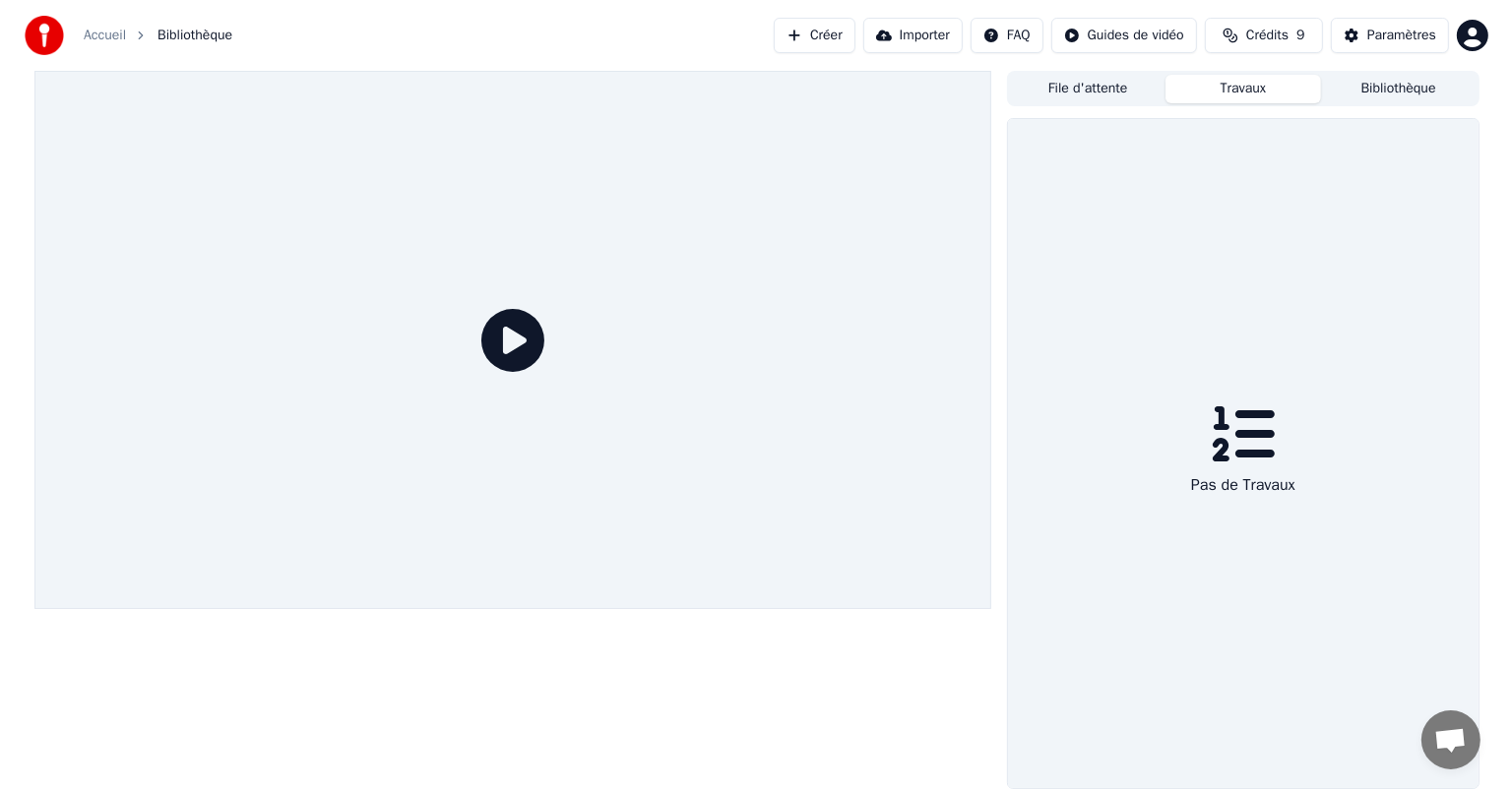 scroll, scrollTop: 0, scrollLeft: 0, axis: both 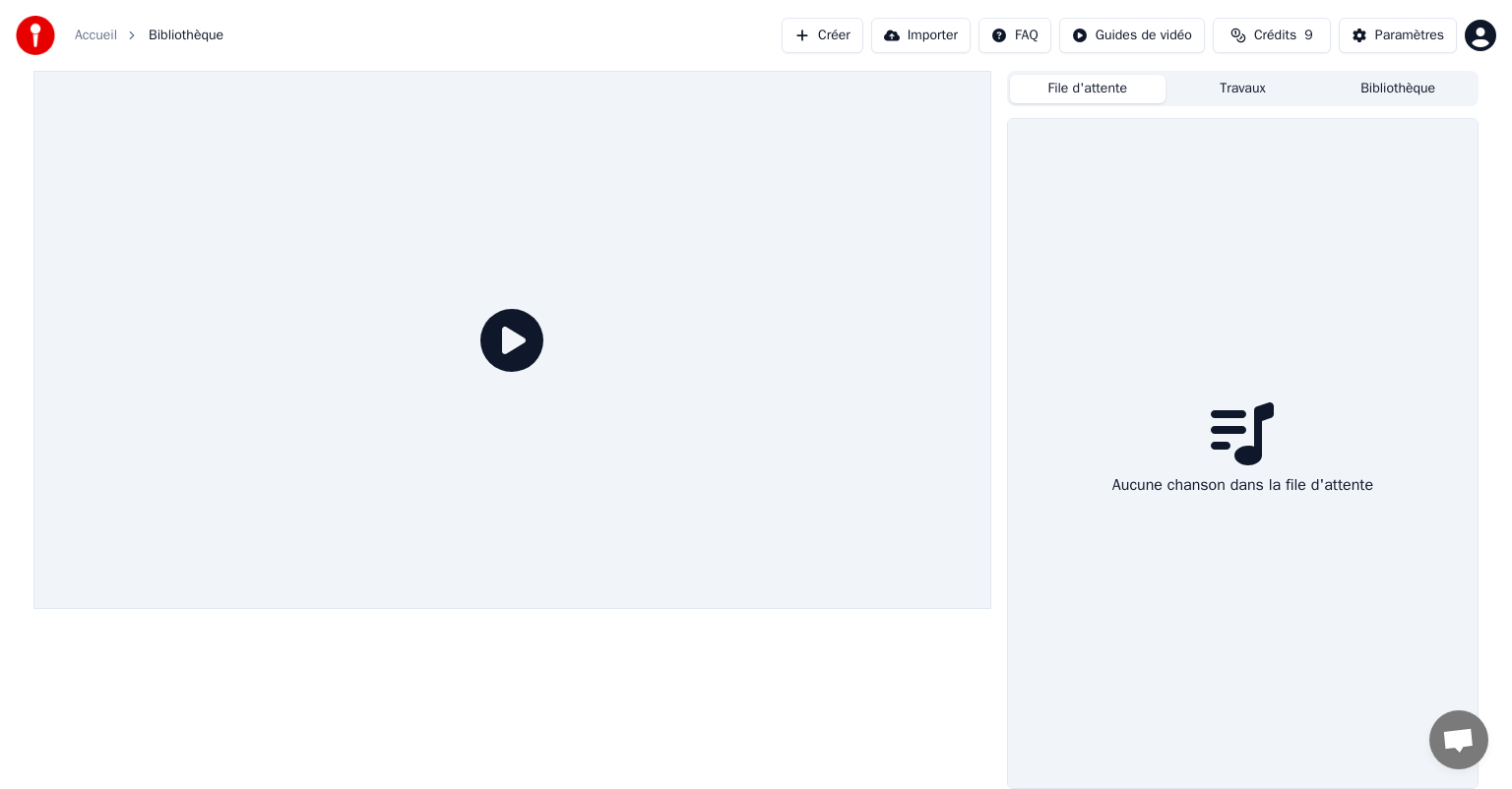 click on "File d'attente" at bounding box center (1088, 89) 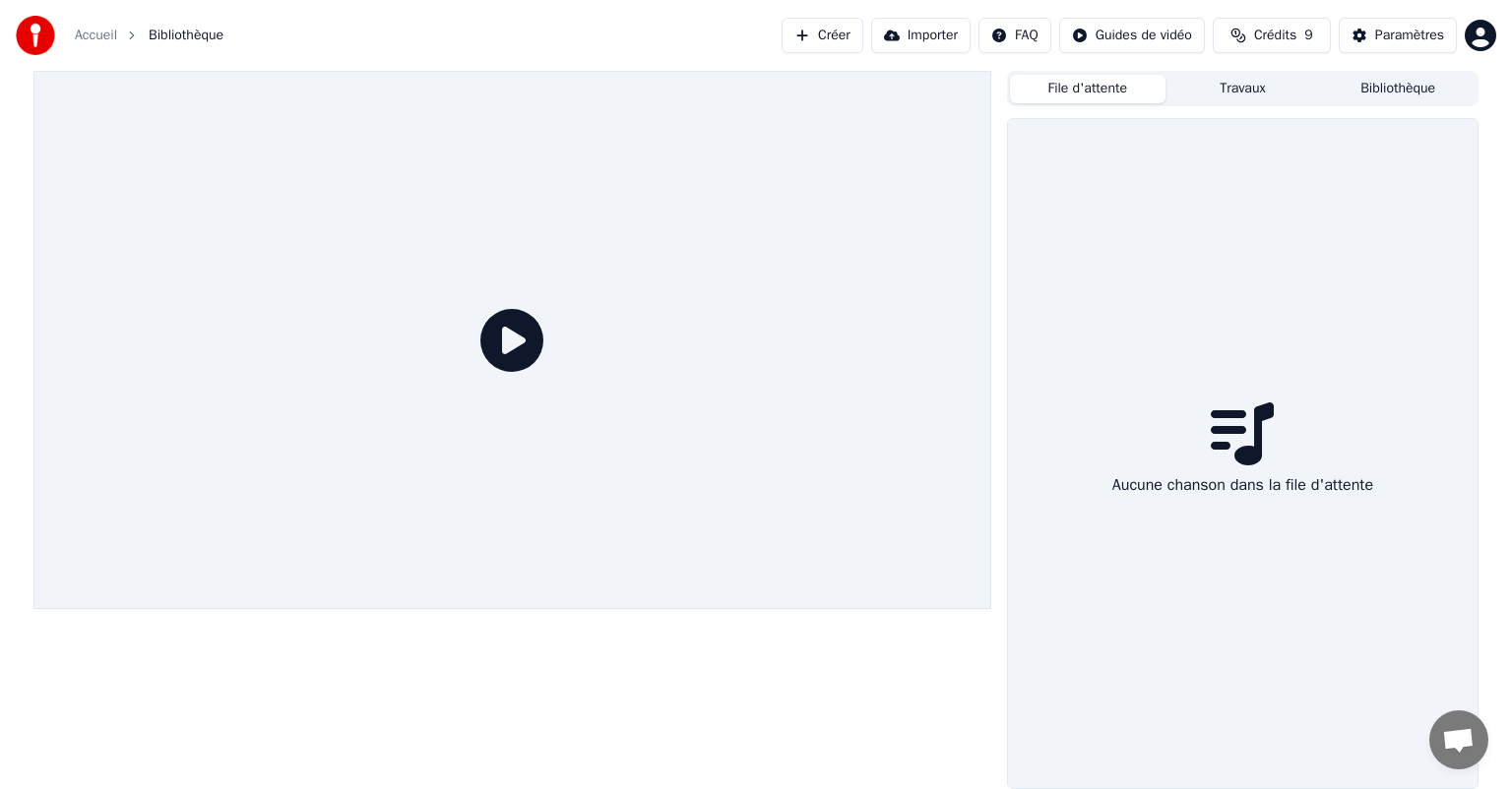click on "Travaux" at bounding box center (1243, 89) 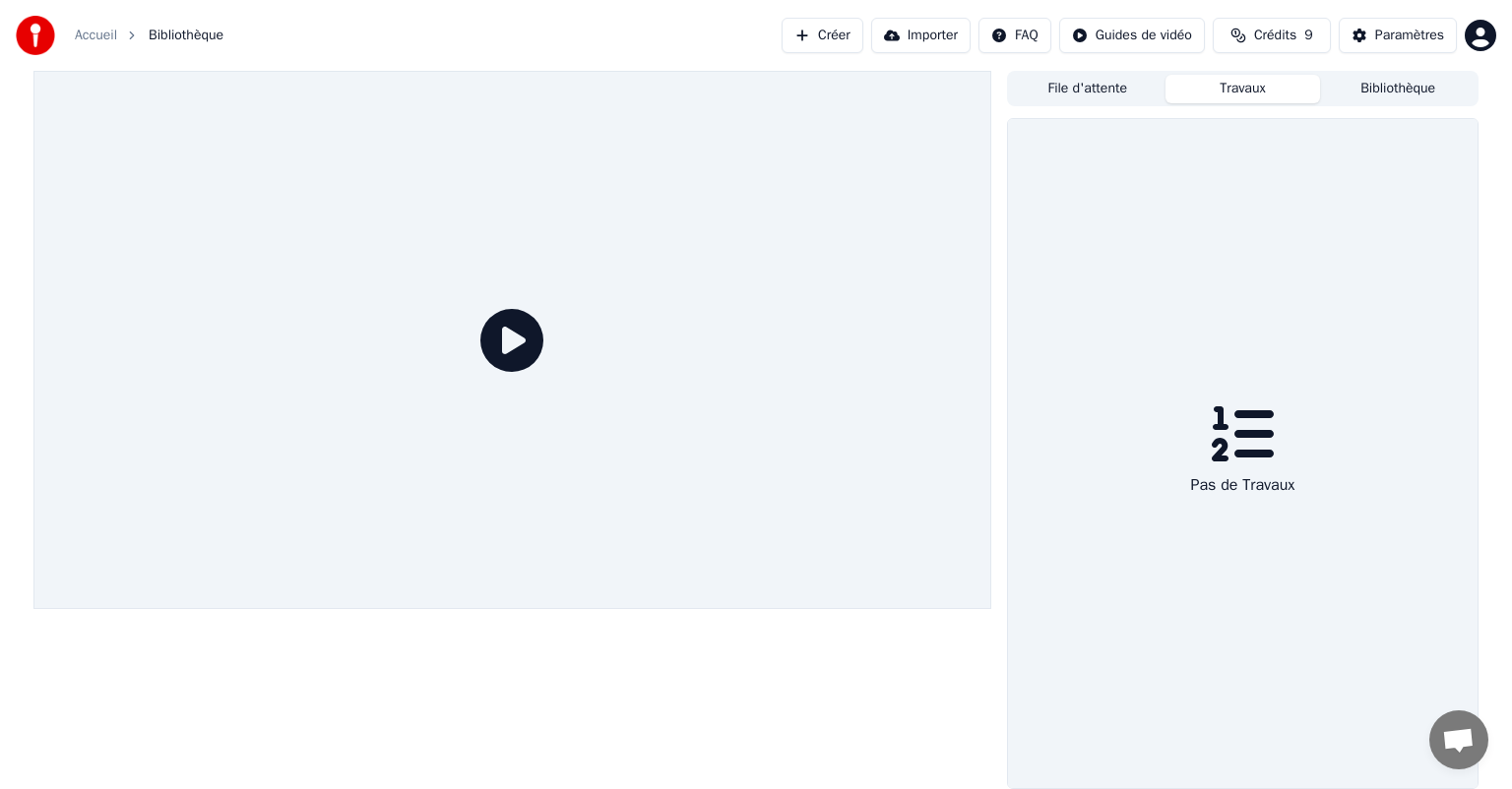 click on "Bibliothèque" at bounding box center [1398, 89] 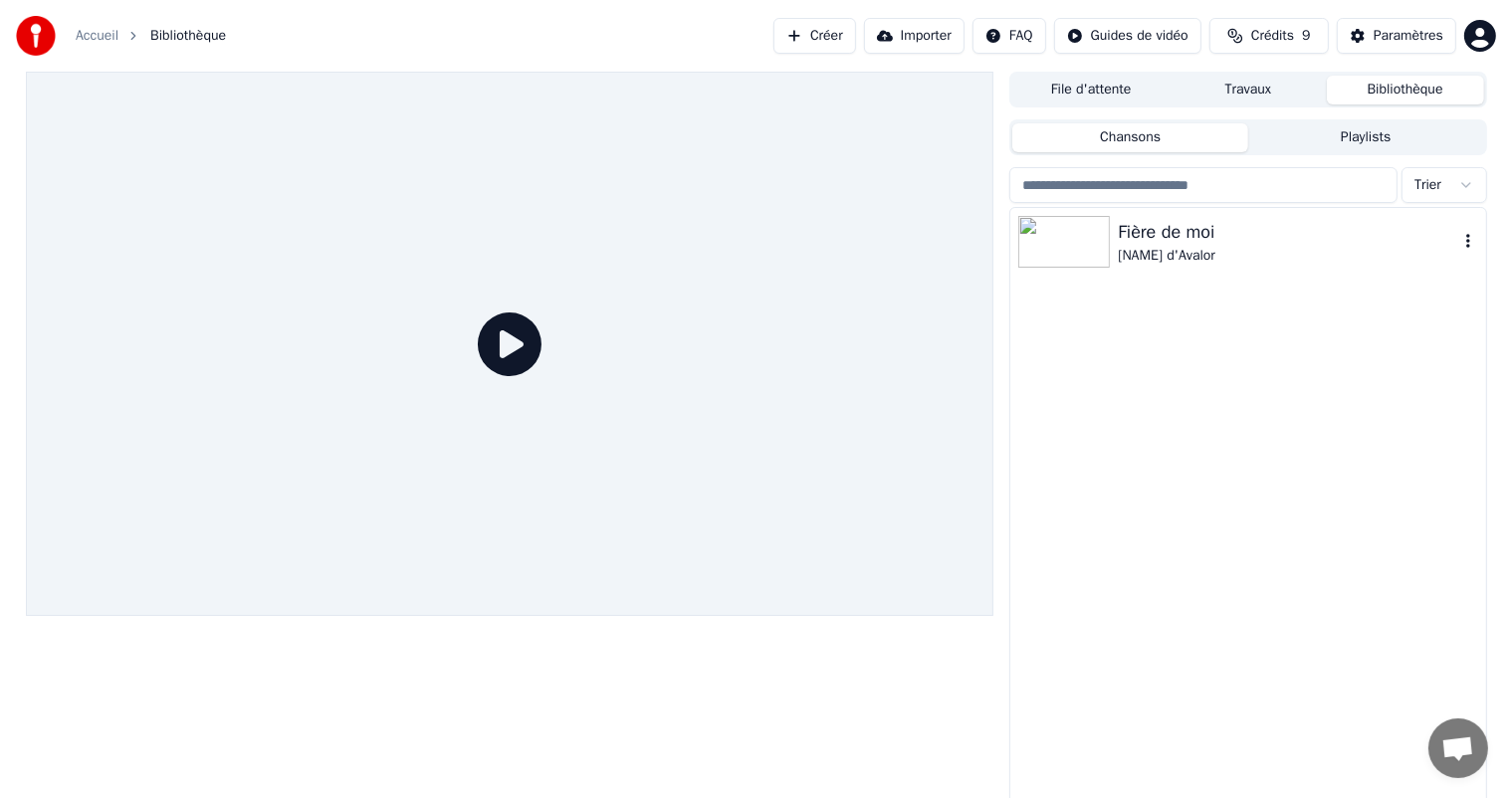 click at bounding box center [1064, 242] 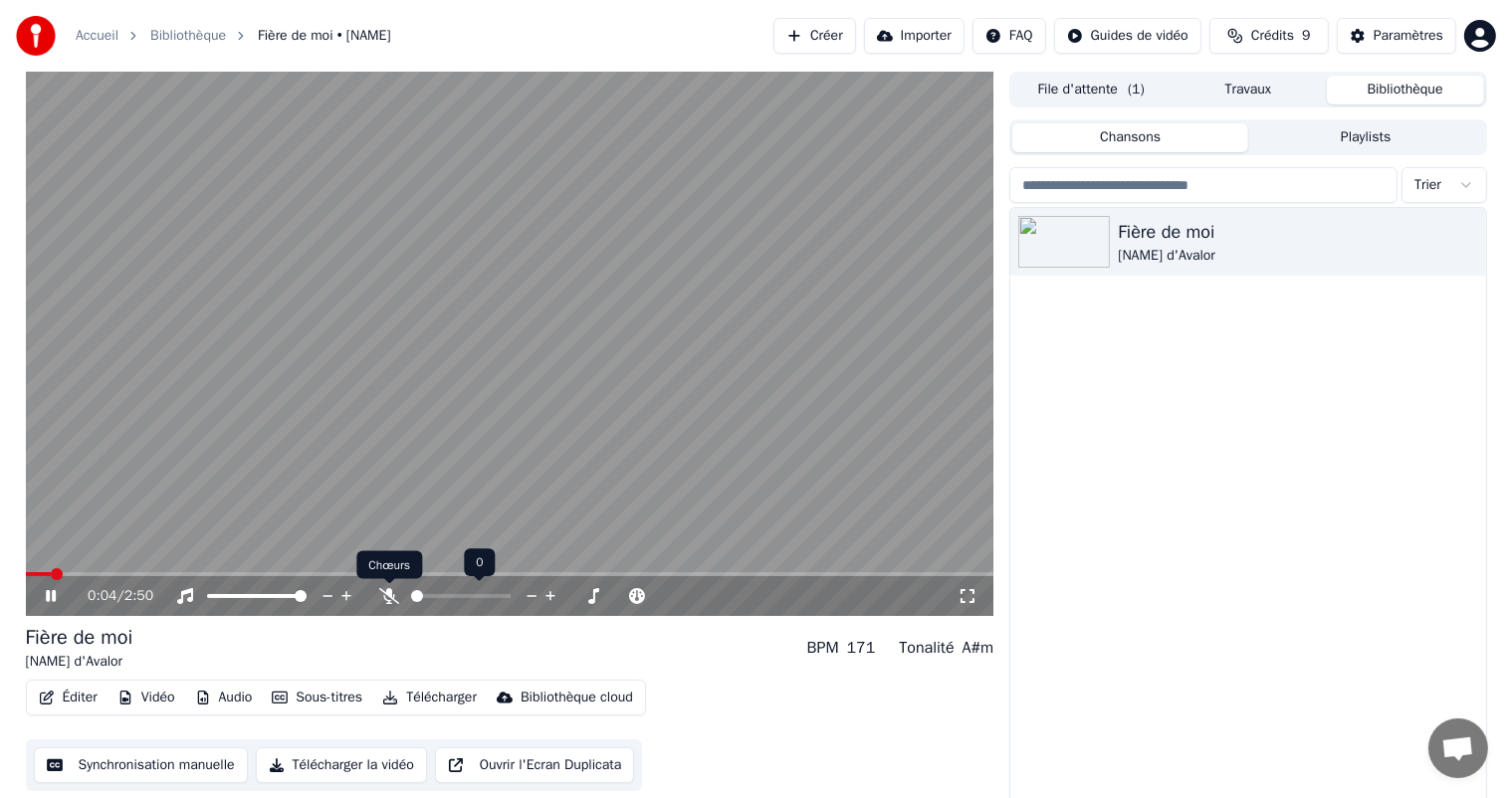 click 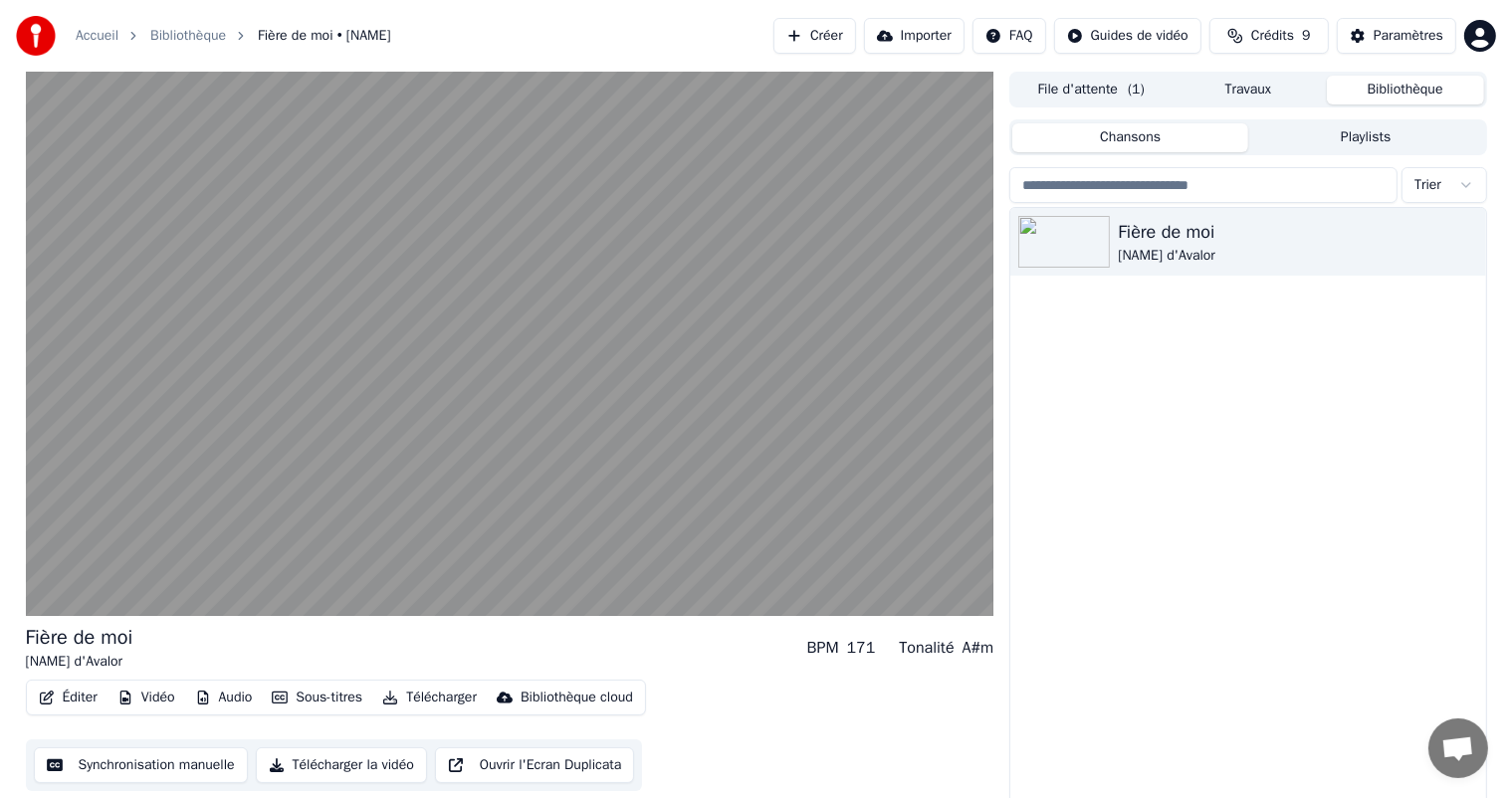 click on "Fière de moi [NAME]" at bounding box center (1247, 506) 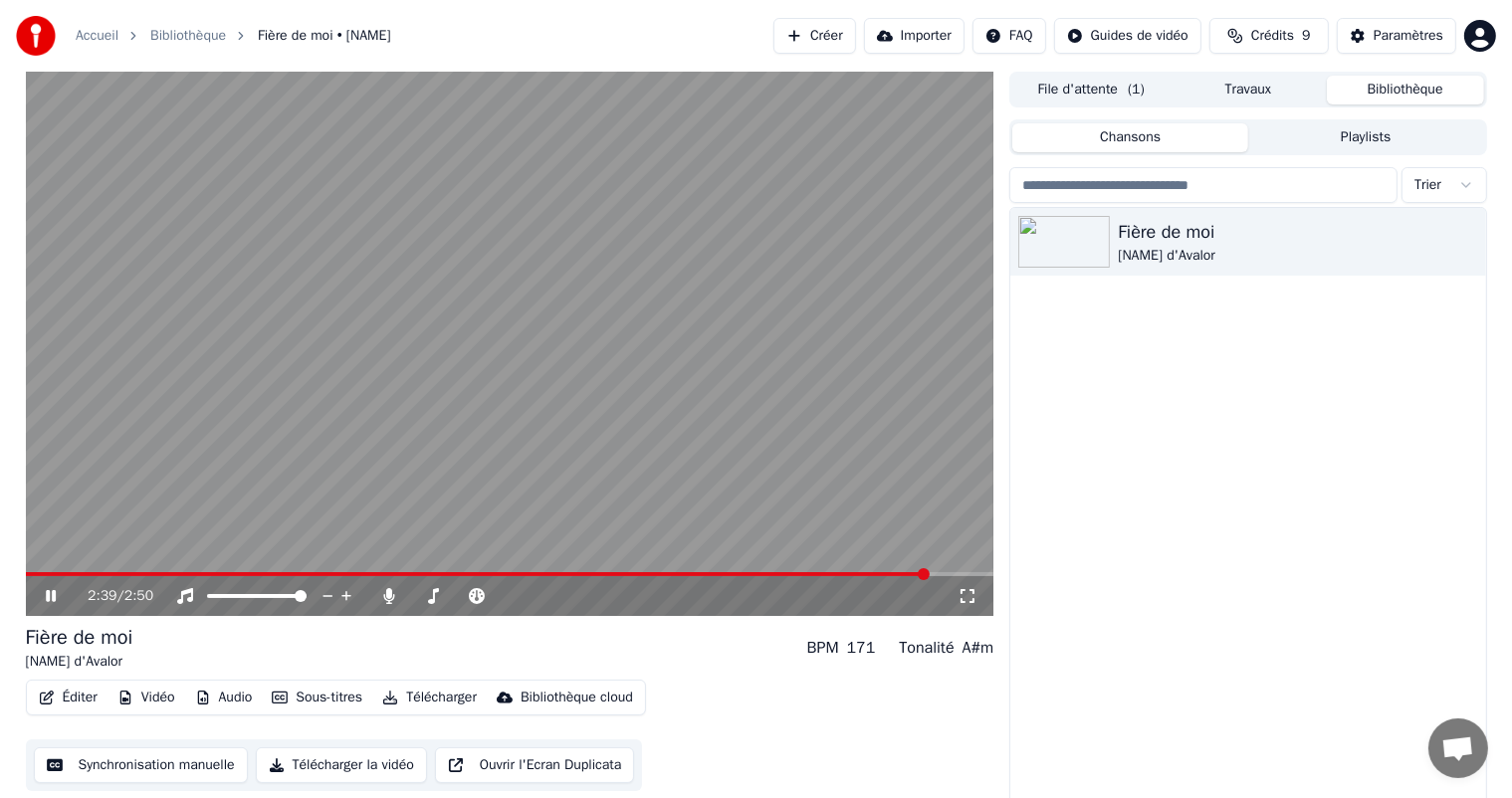 click at bounding box center [478, 574] 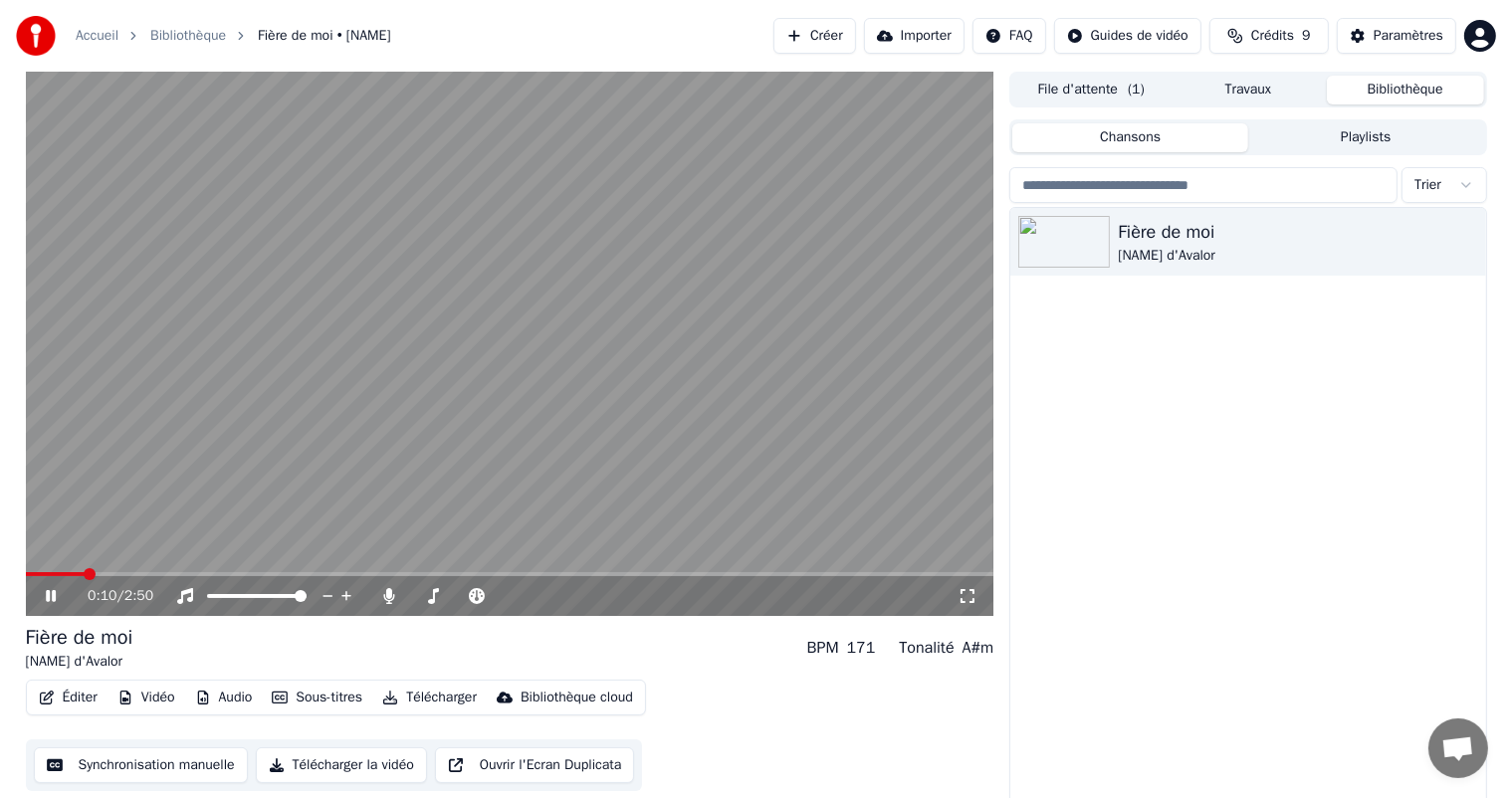 click on "Fière de moi [NAME]" at bounding box center [1247, 506] 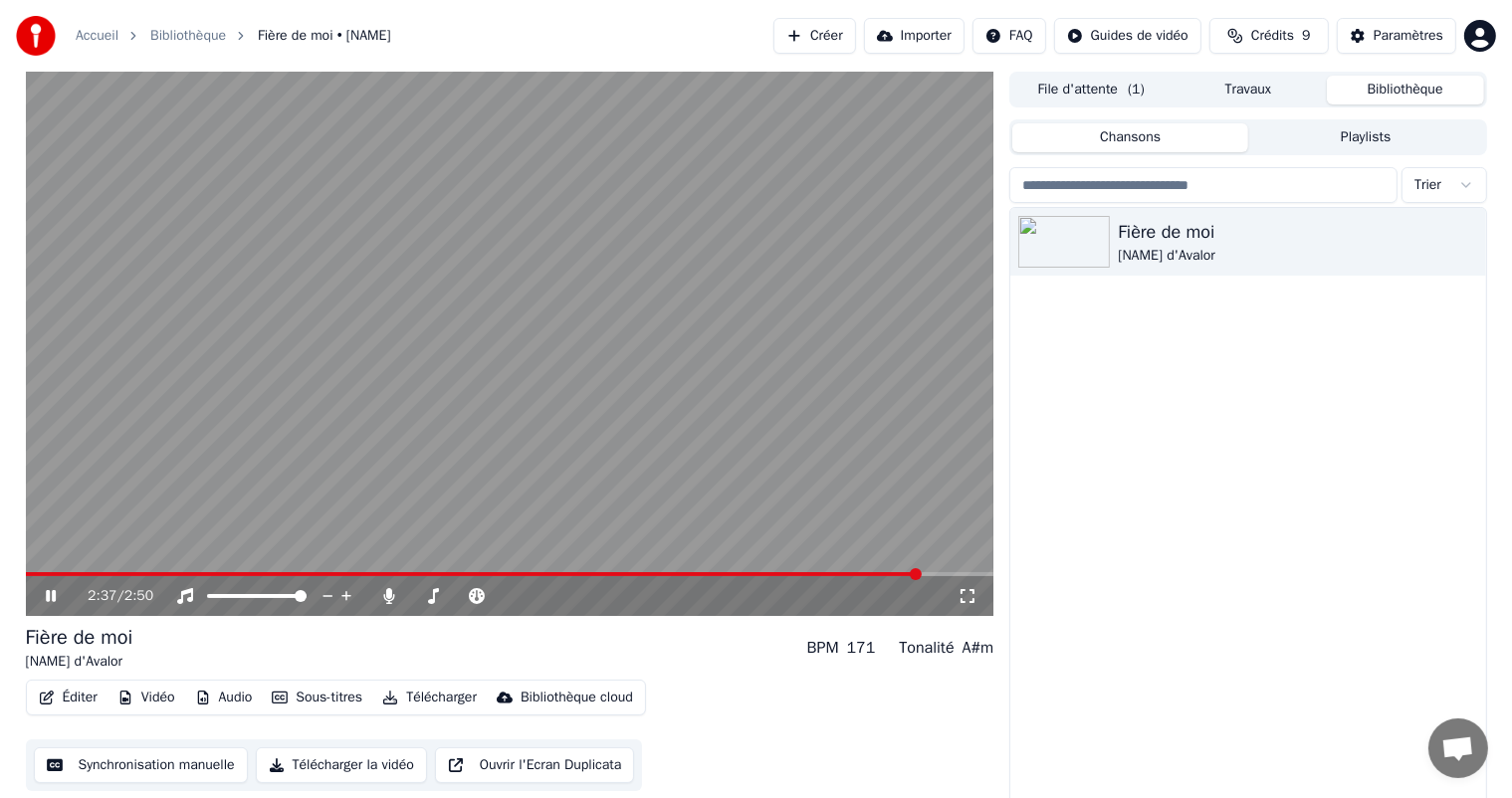 click on "2:37  /  2:50" at bounding box center (510, 596) 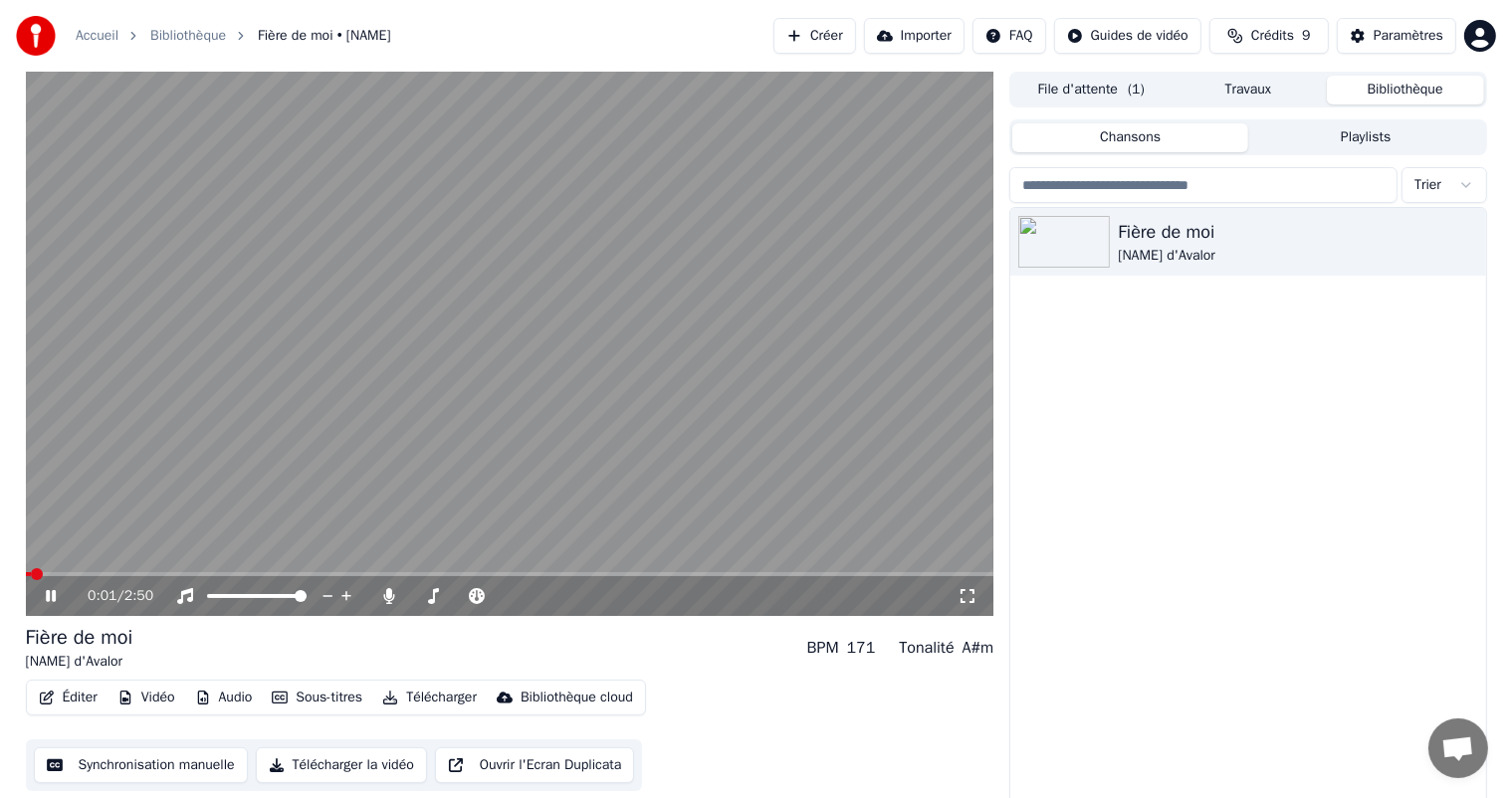 click at bounding box center [29, 574] 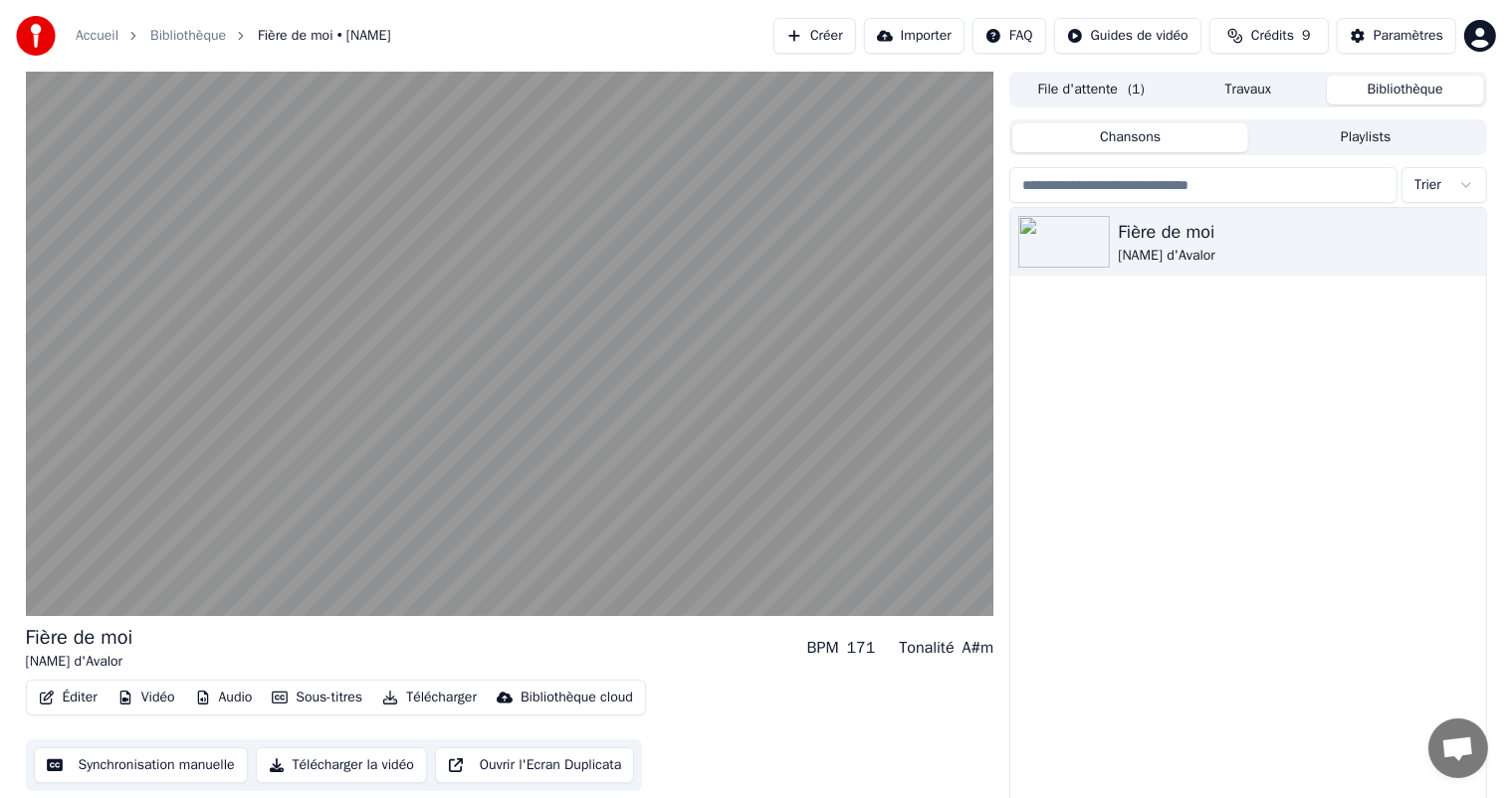 click on "Télécharger la vidéo" at bounding box center [341, 765] 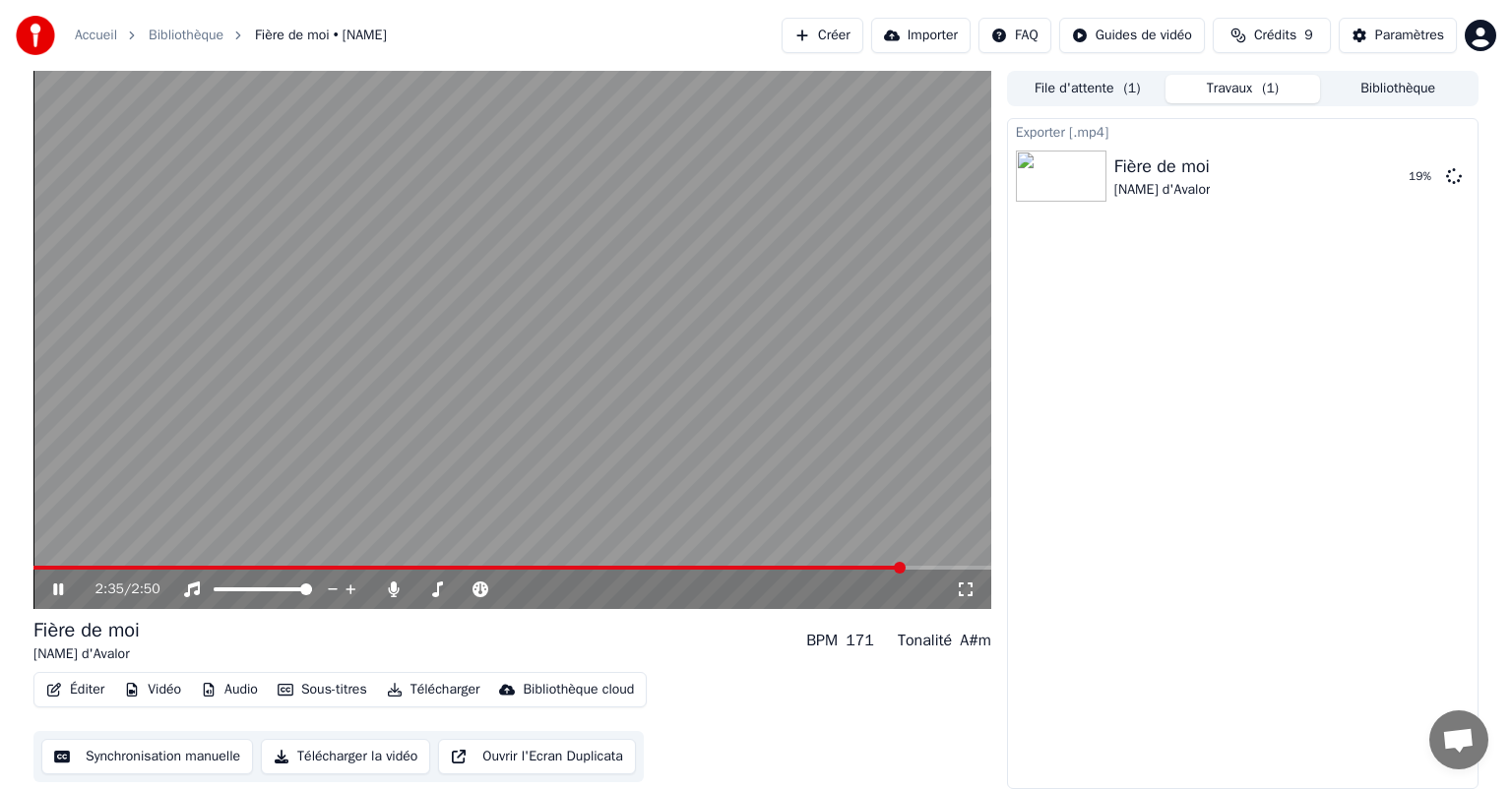click on "2:35  /  2:50" at bounding box center [512, 589] 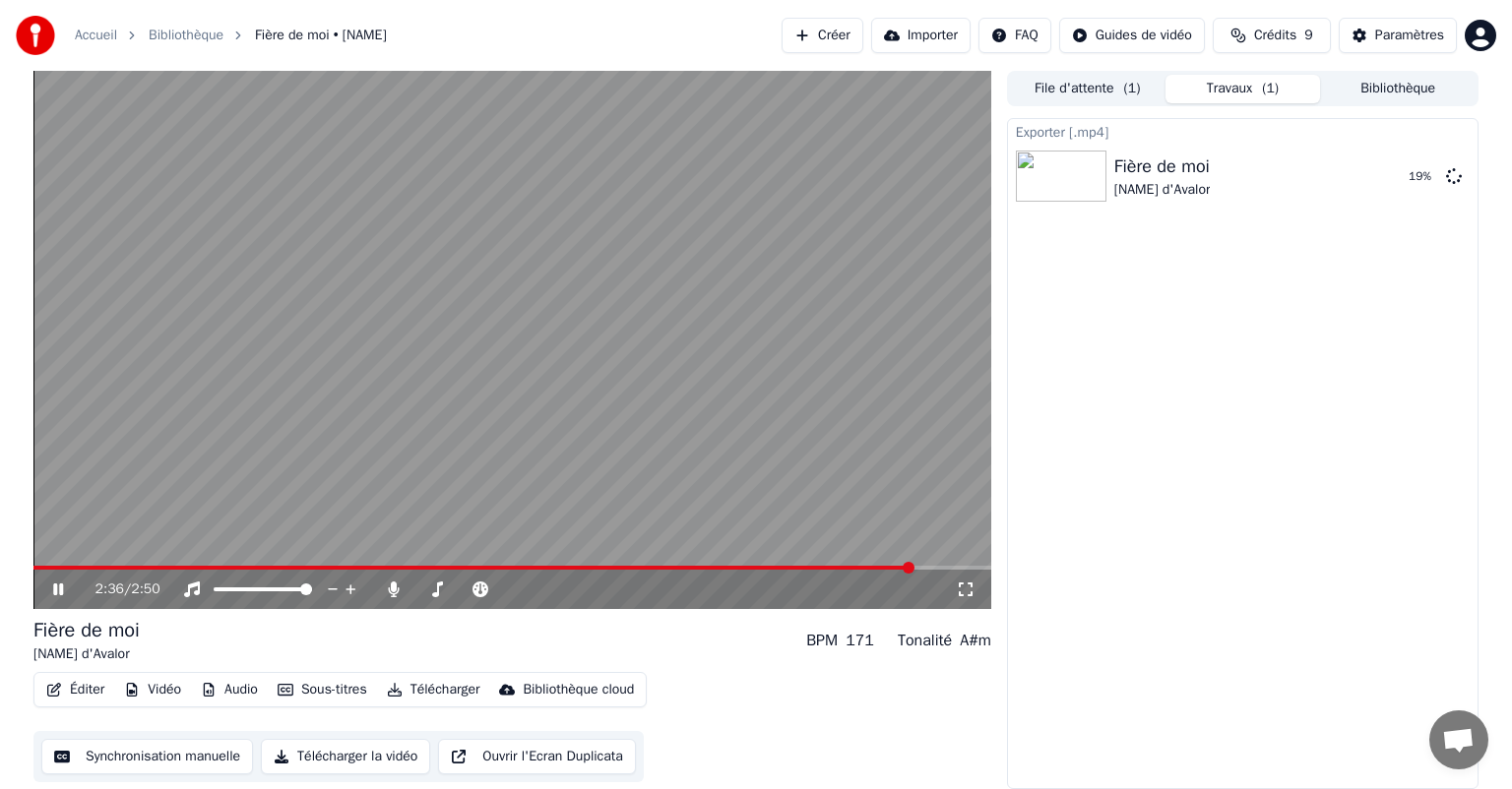 click at bounding box center (473, 568) 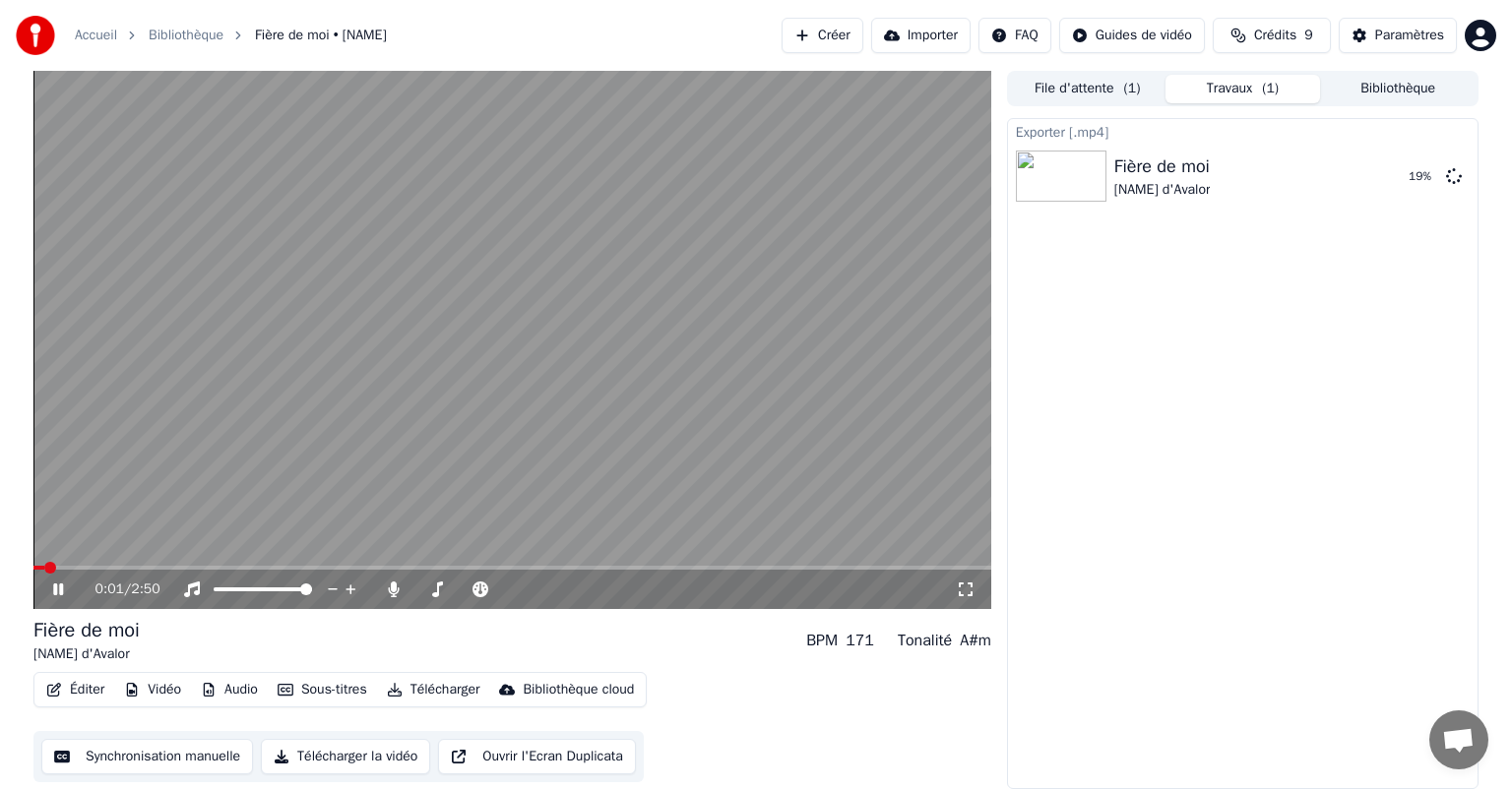 click 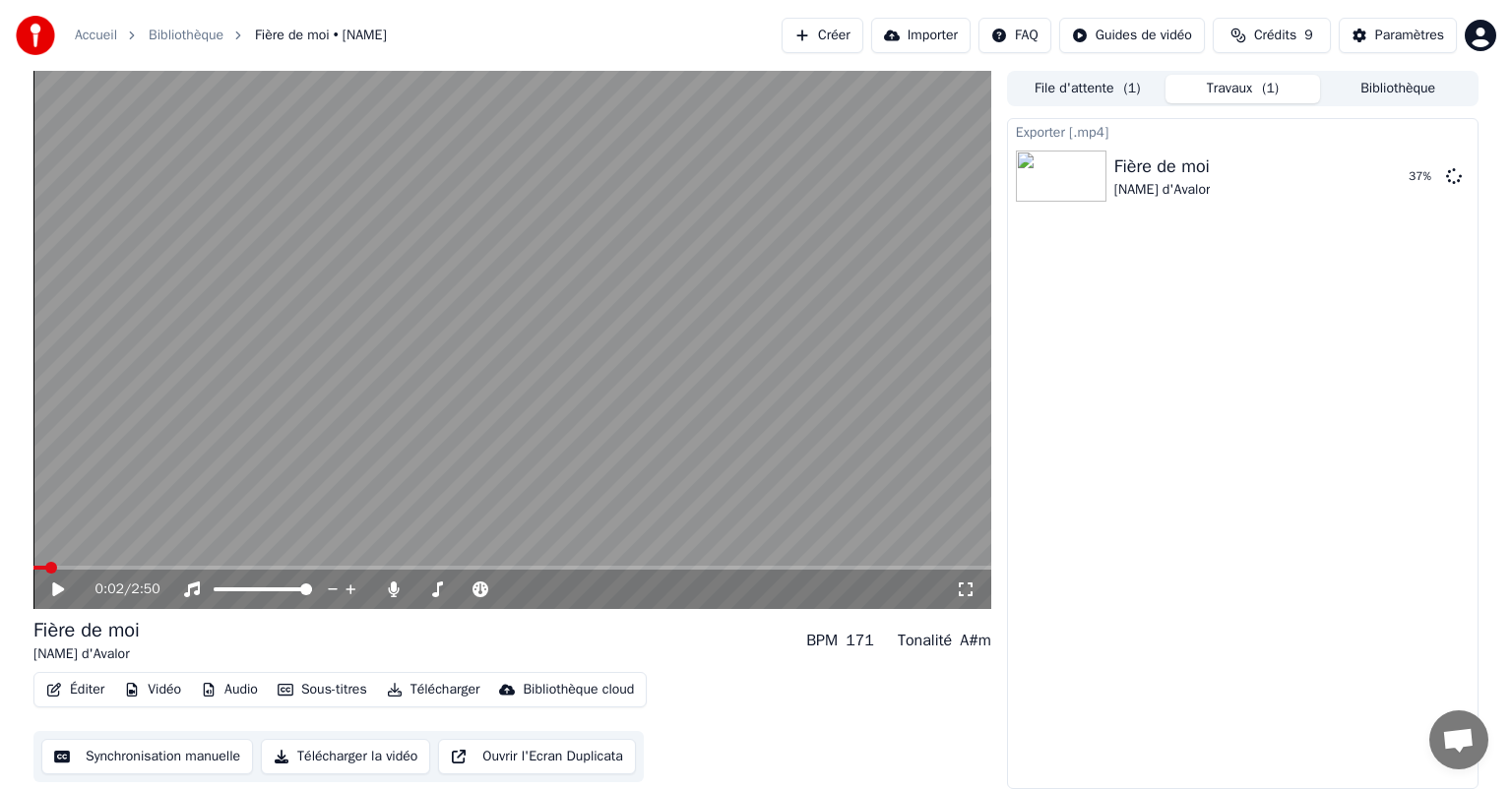 click 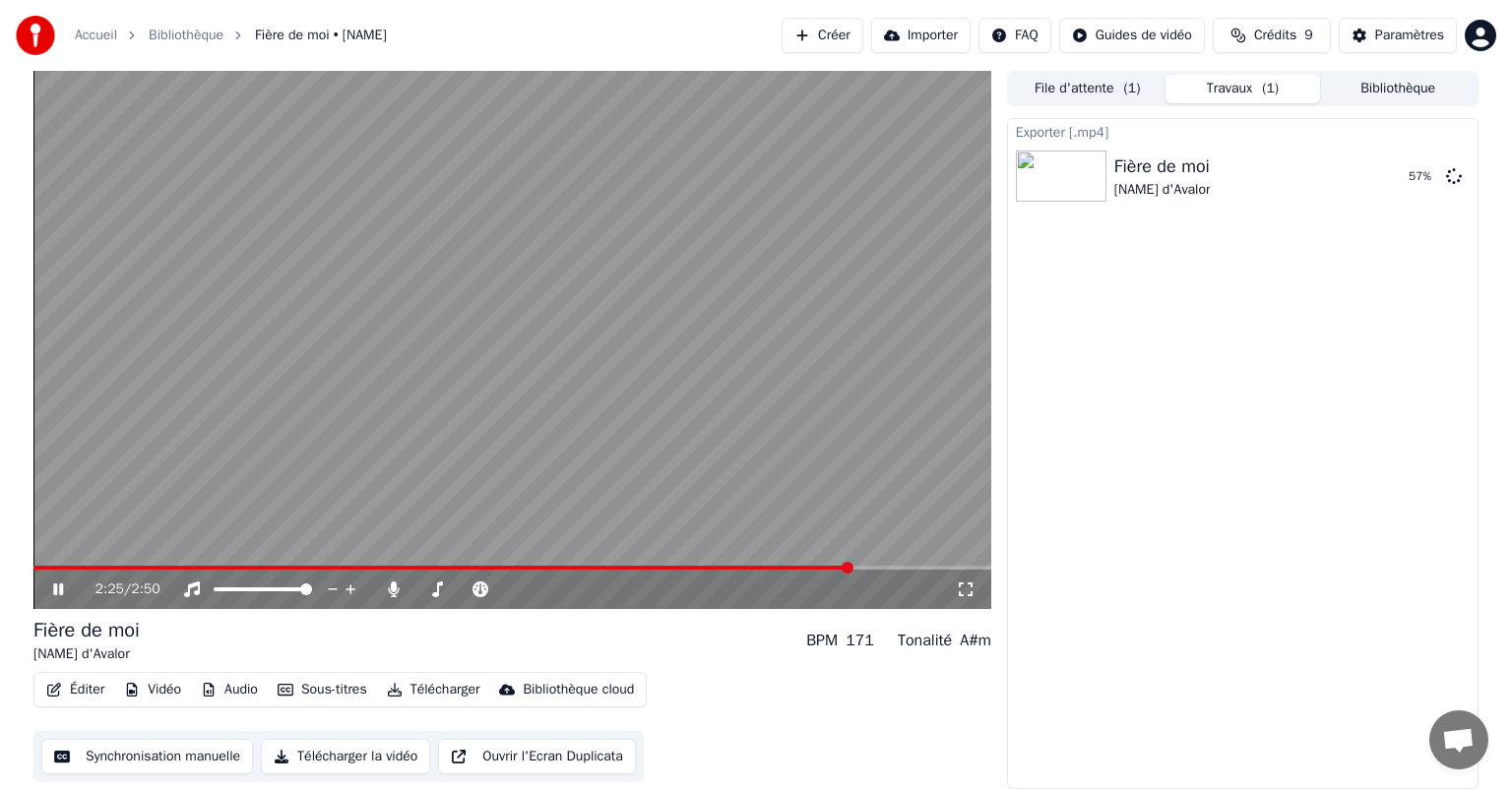 click on "2:25  /  2:50" at bounding box center (512, 589) 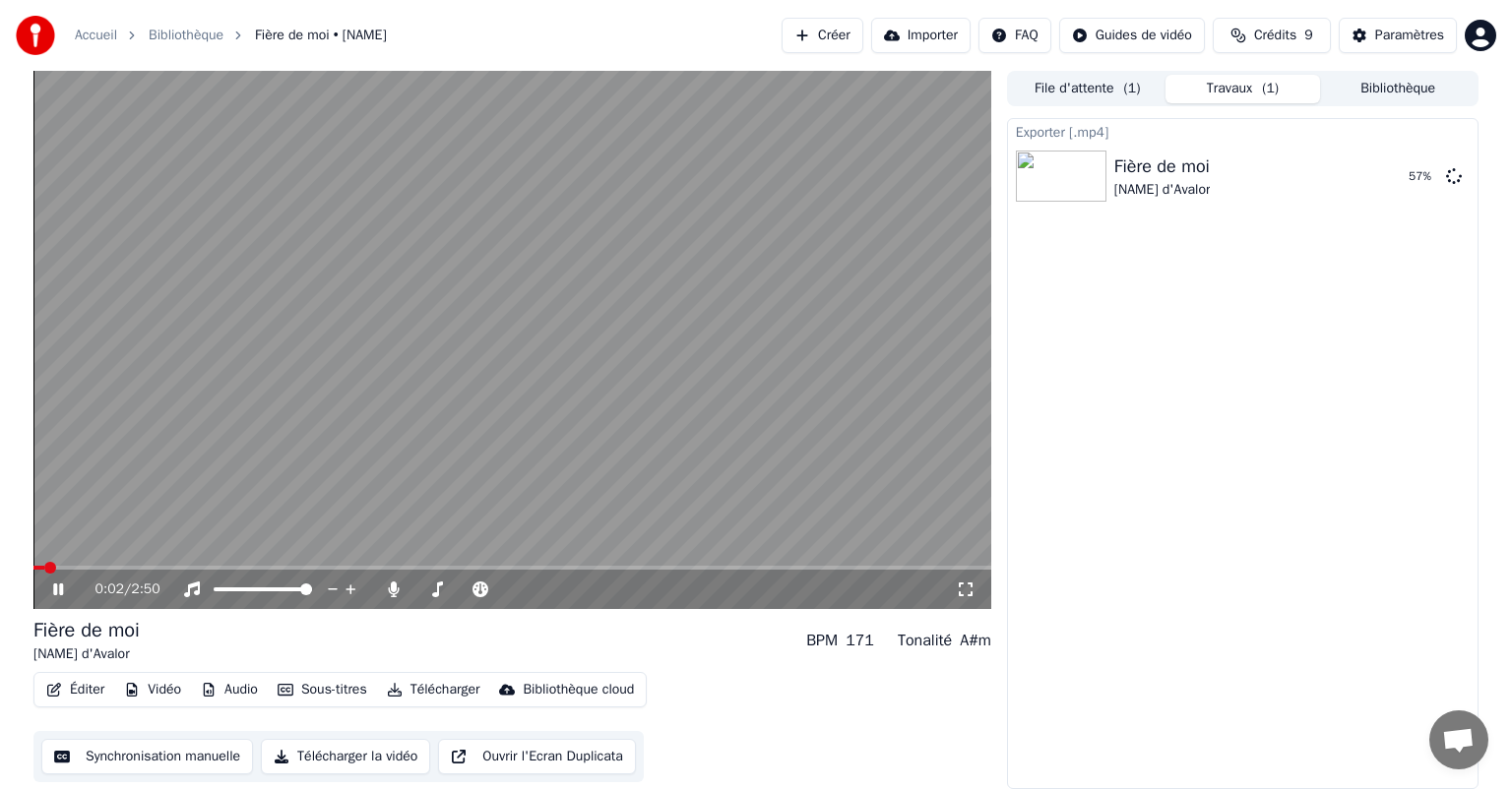 click at bounding box center [38, 568] 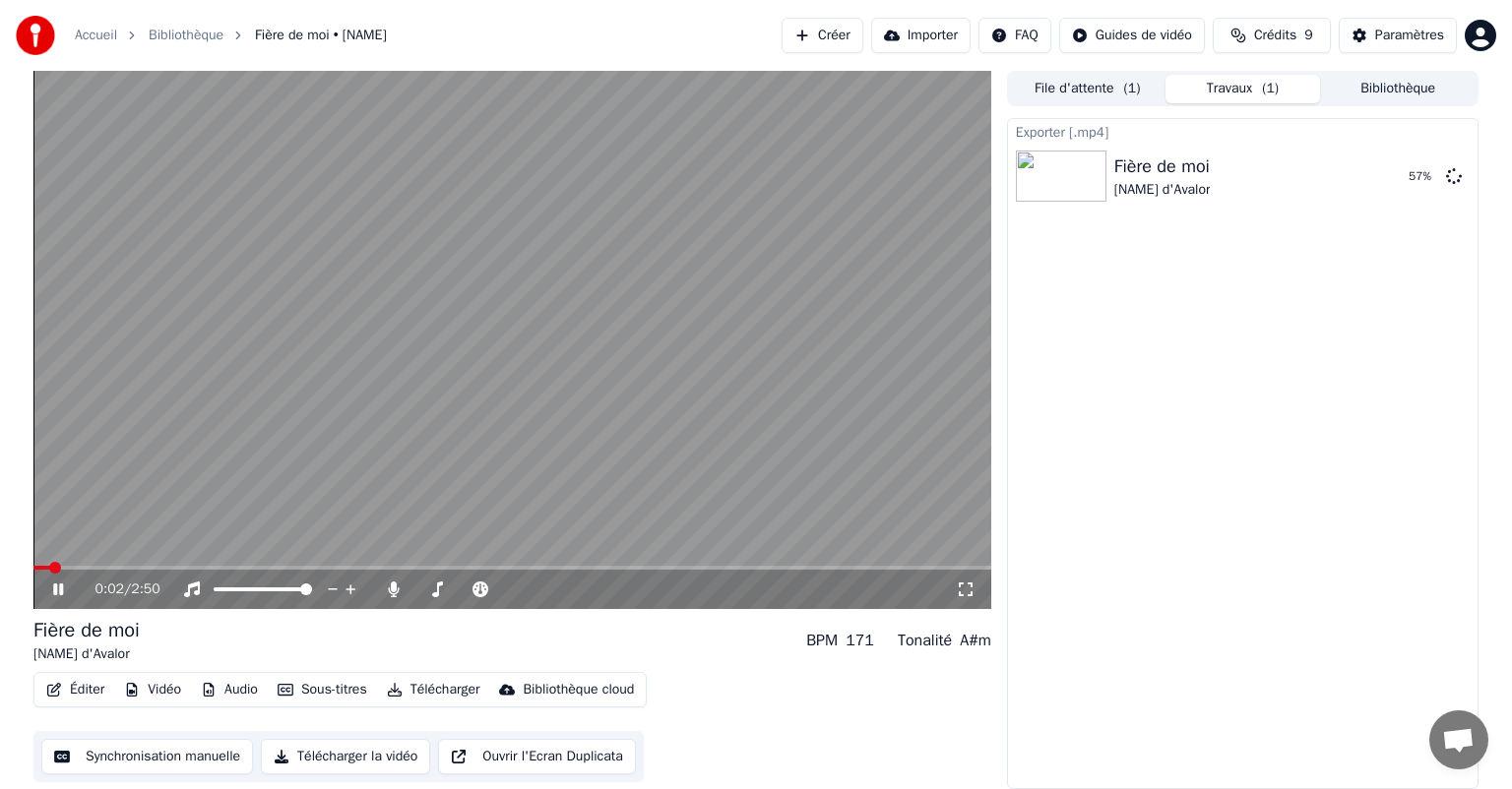 click 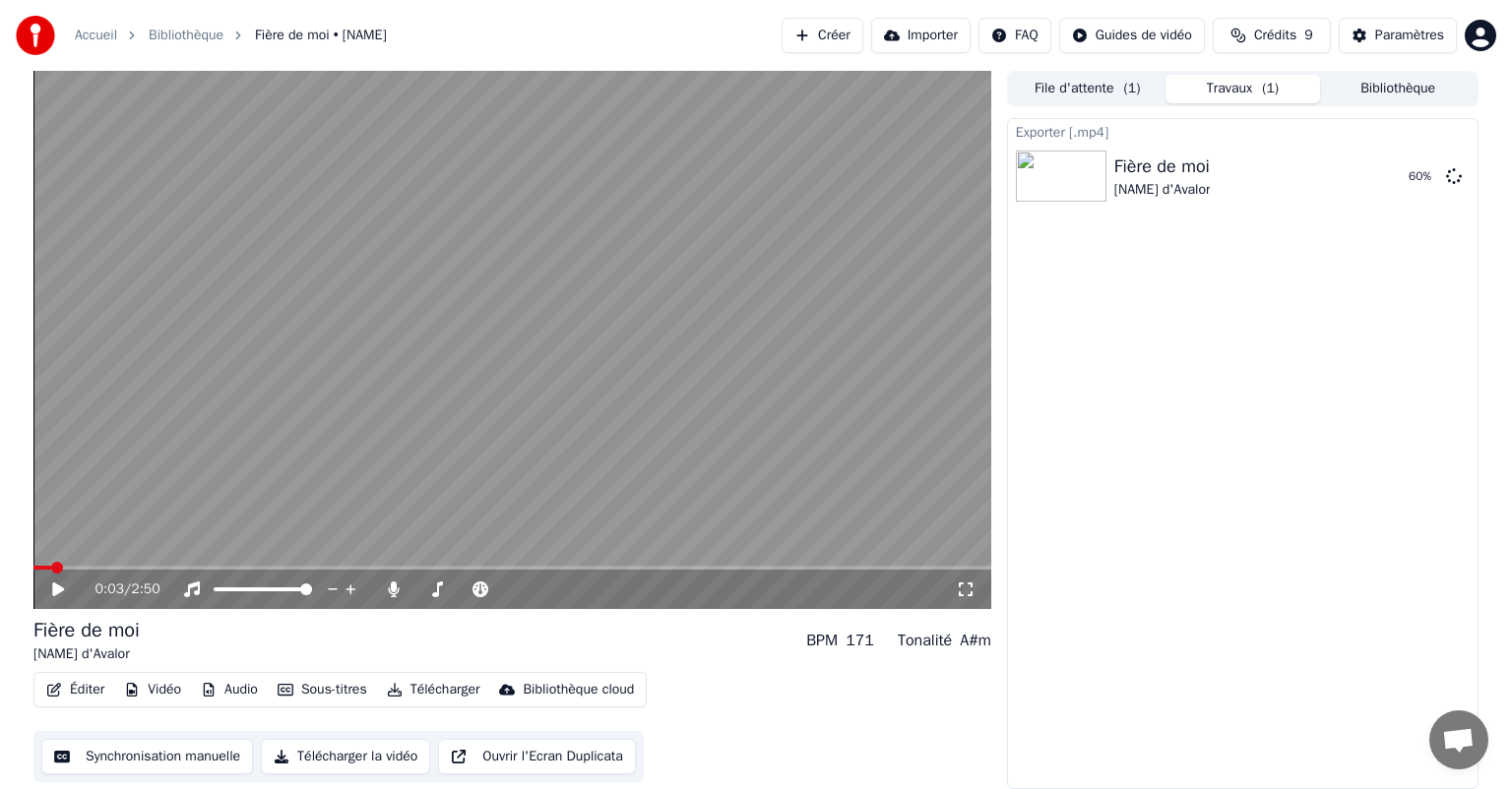 click 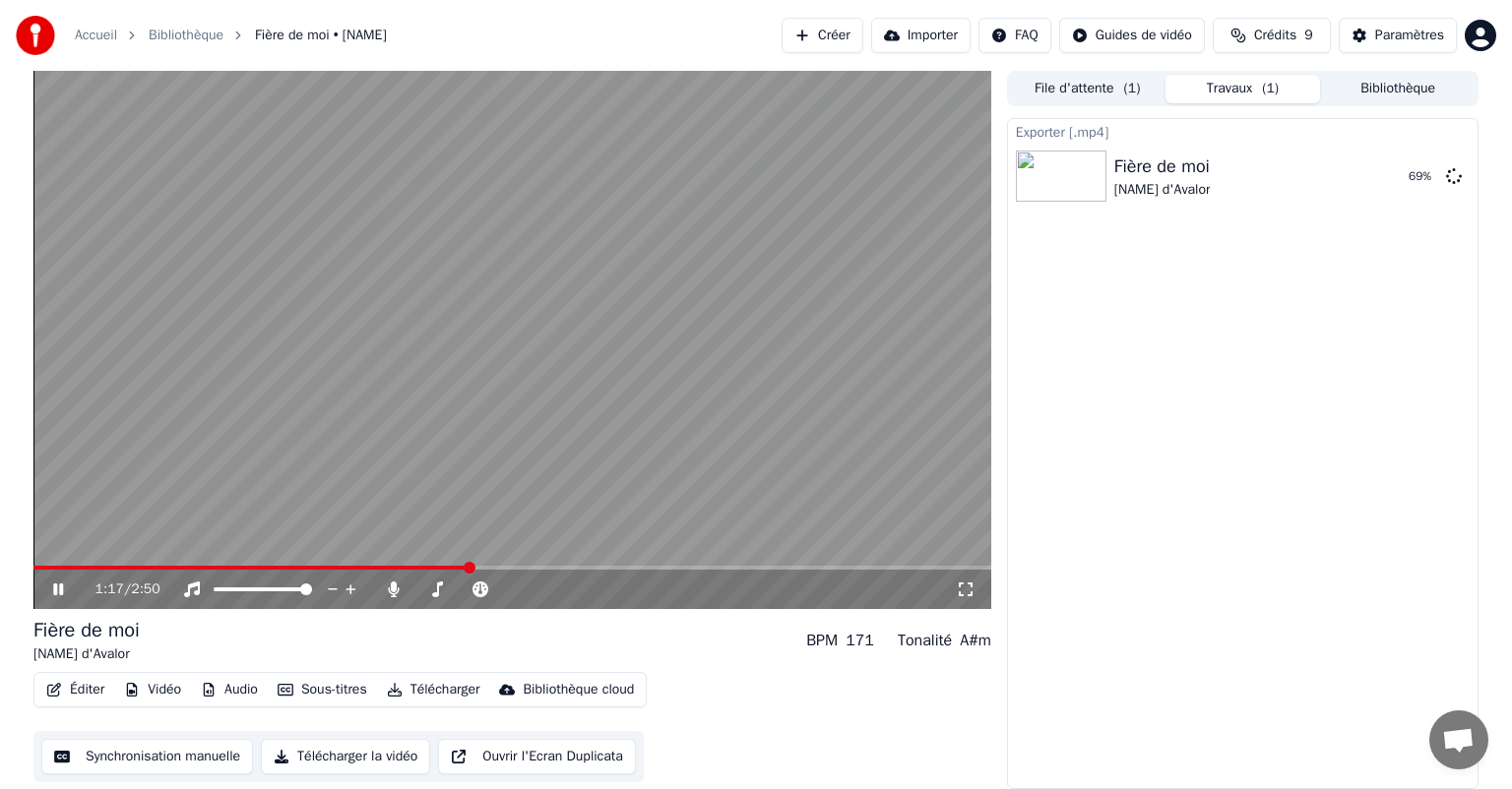 click at bounding box center [512, 339] 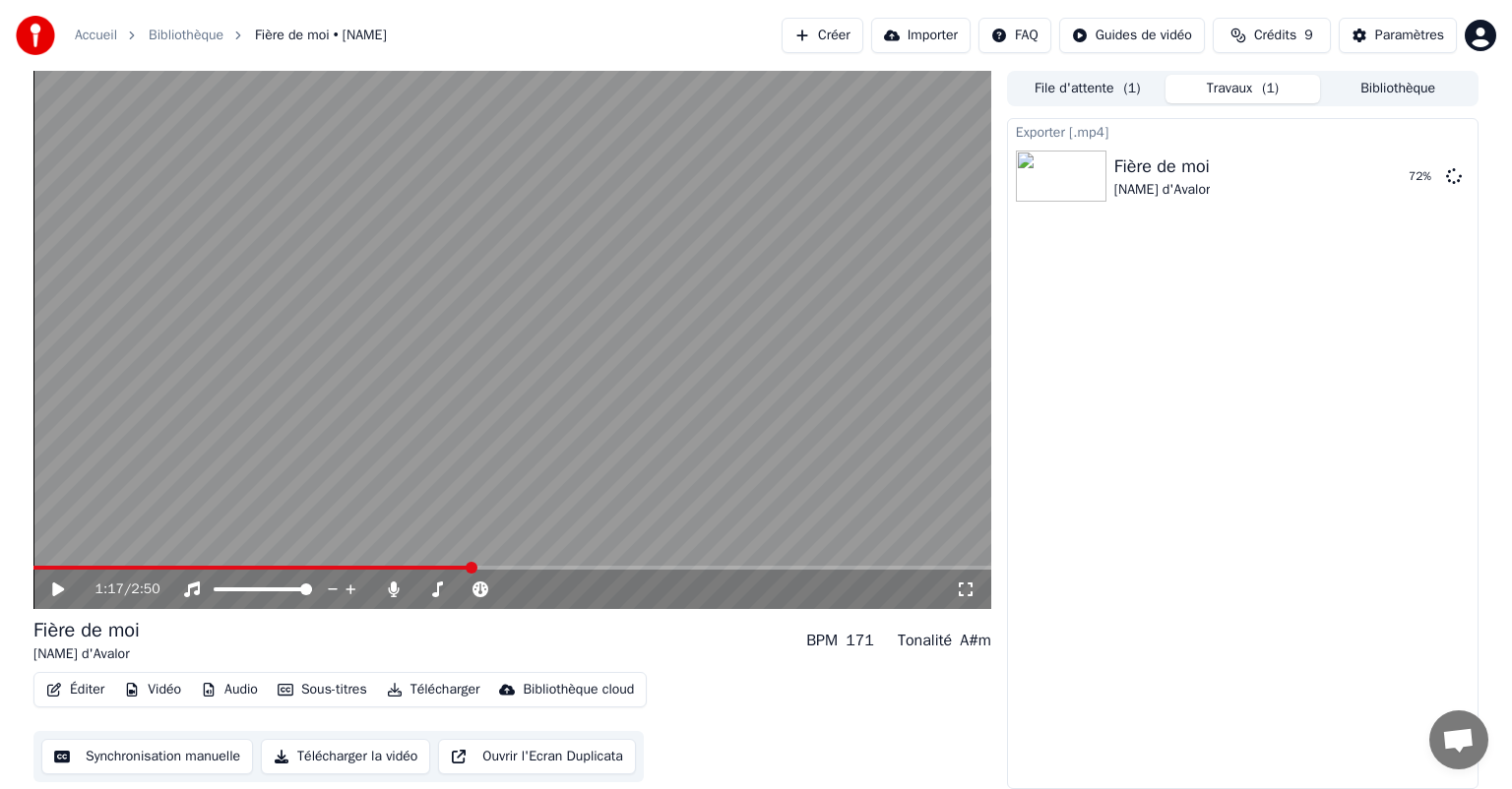 click on "1:17  /  2:50" at bounding box center (512, 589) 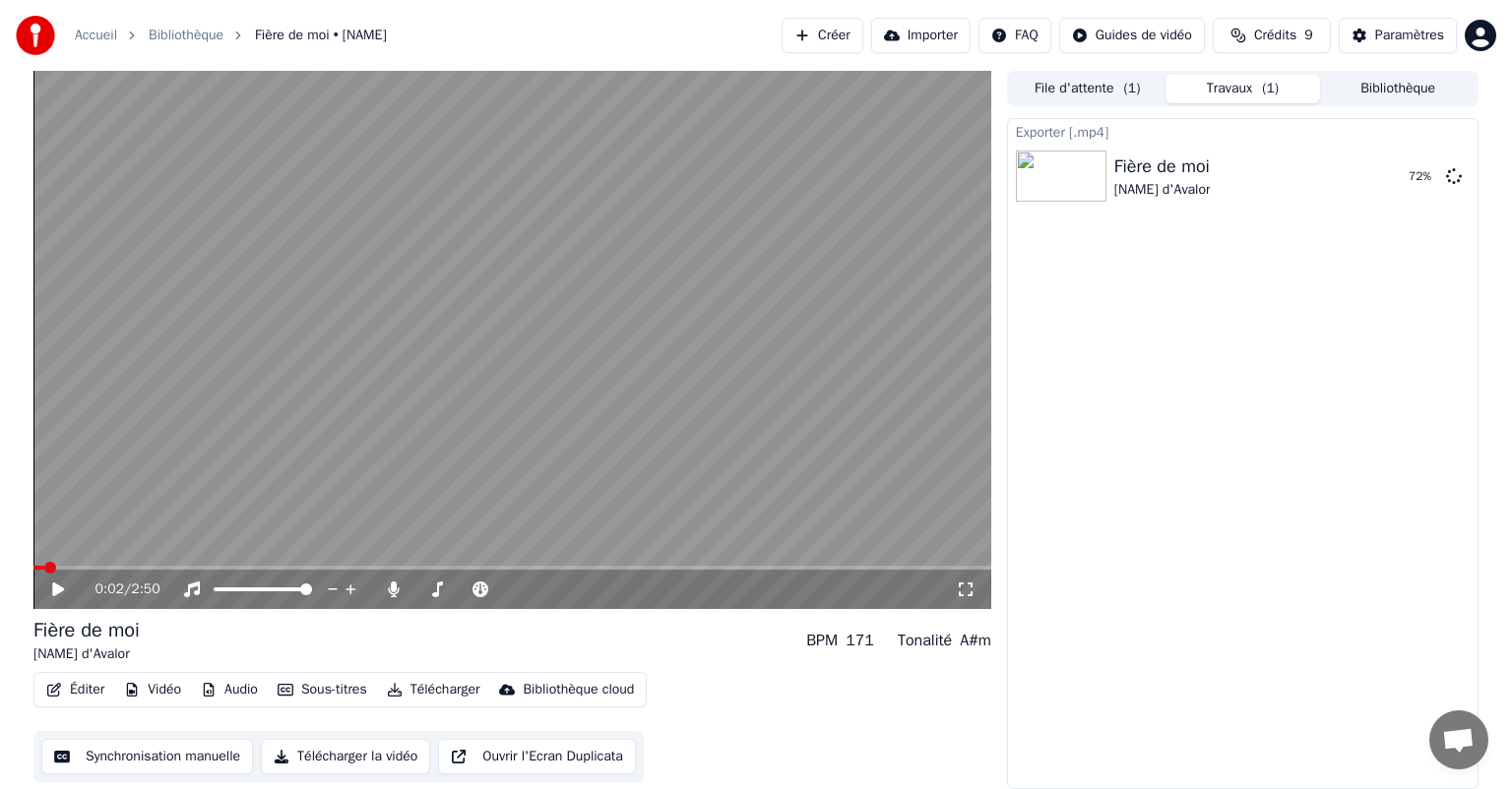 click at bounding box center [38, 568] 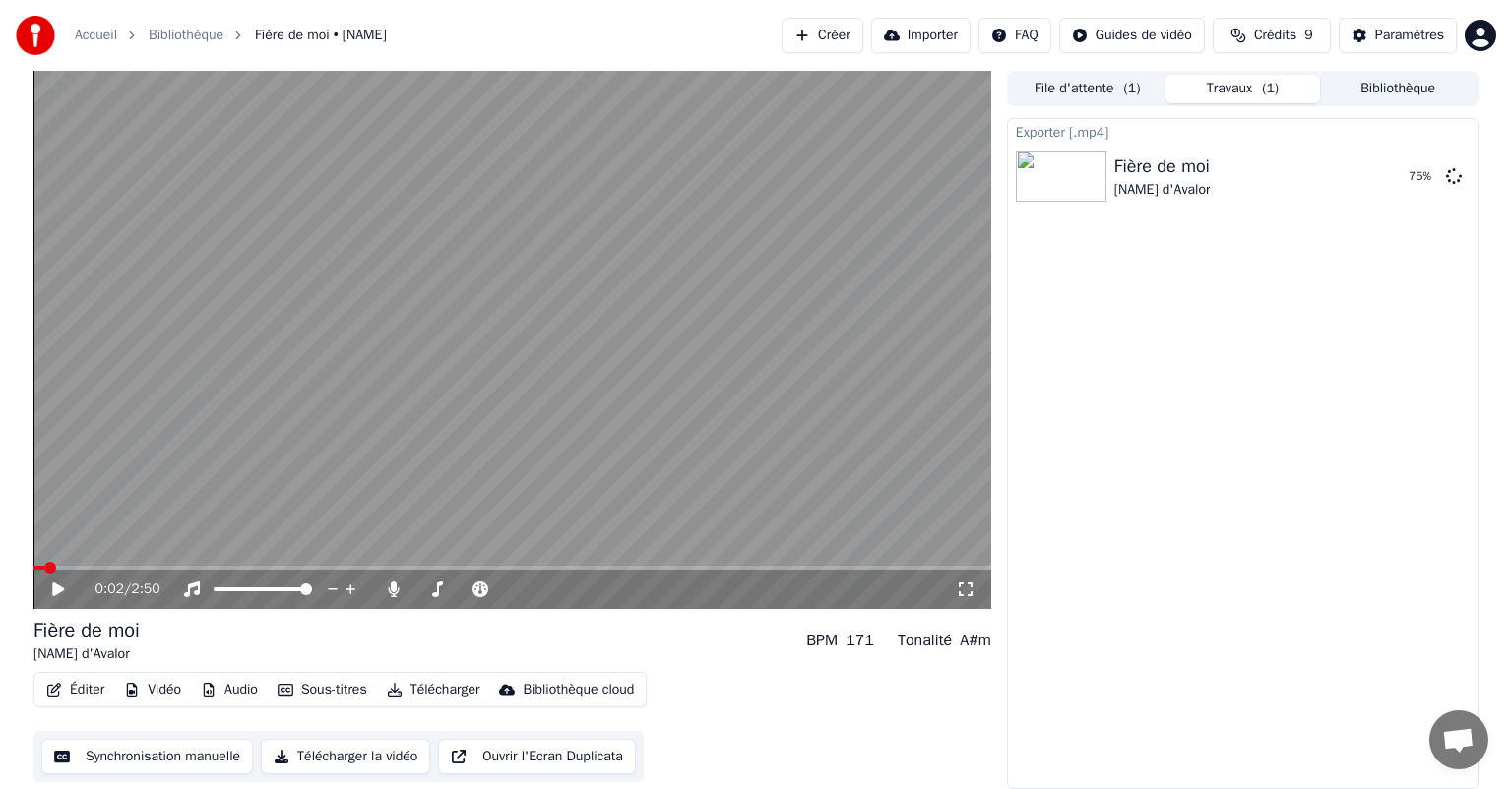 click on "0:02  /  2:50" at bounding box center [512, 589] 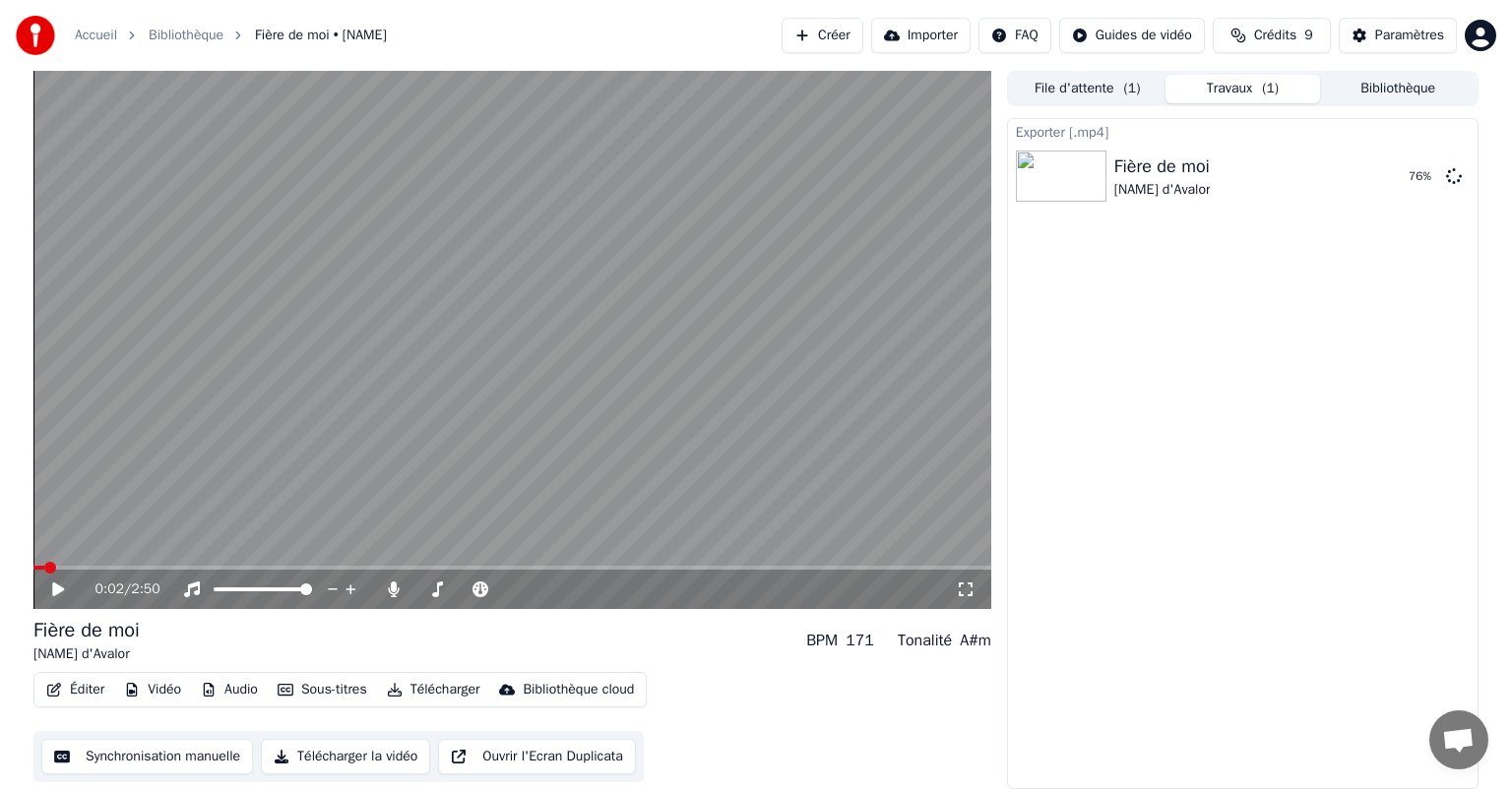 click at bounding box center [38, 568] 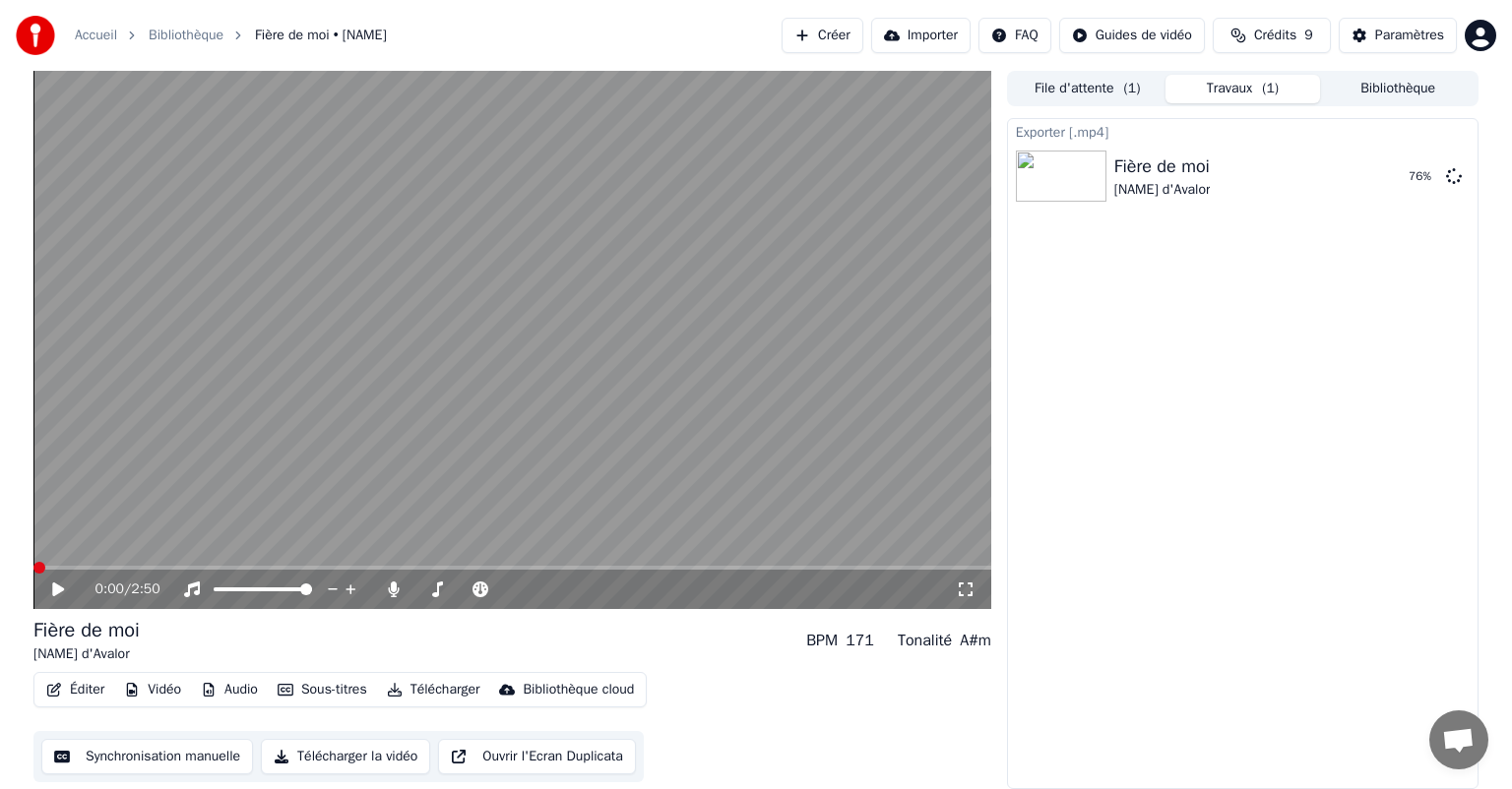click 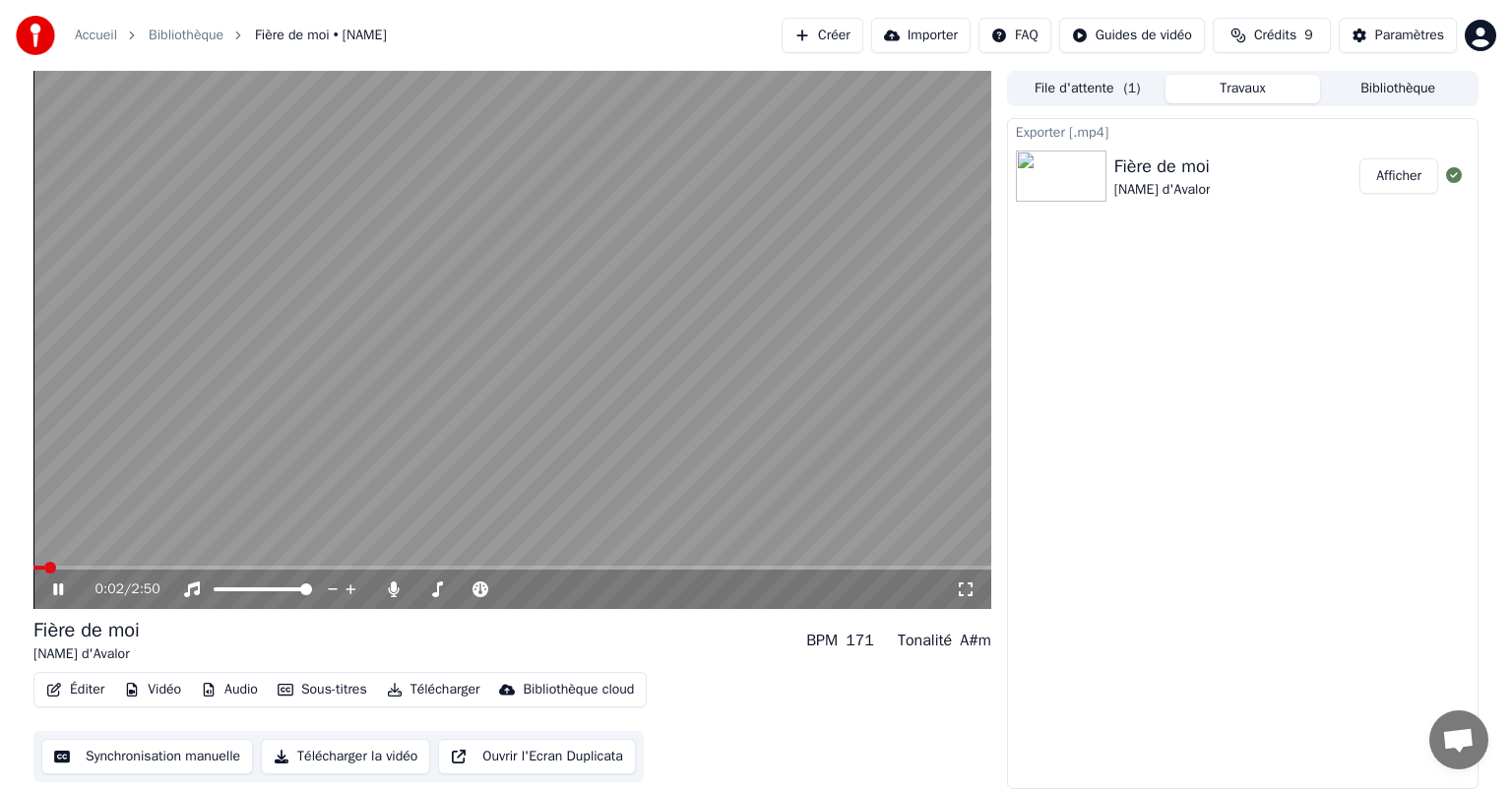 click at bounding box center (38, 568) 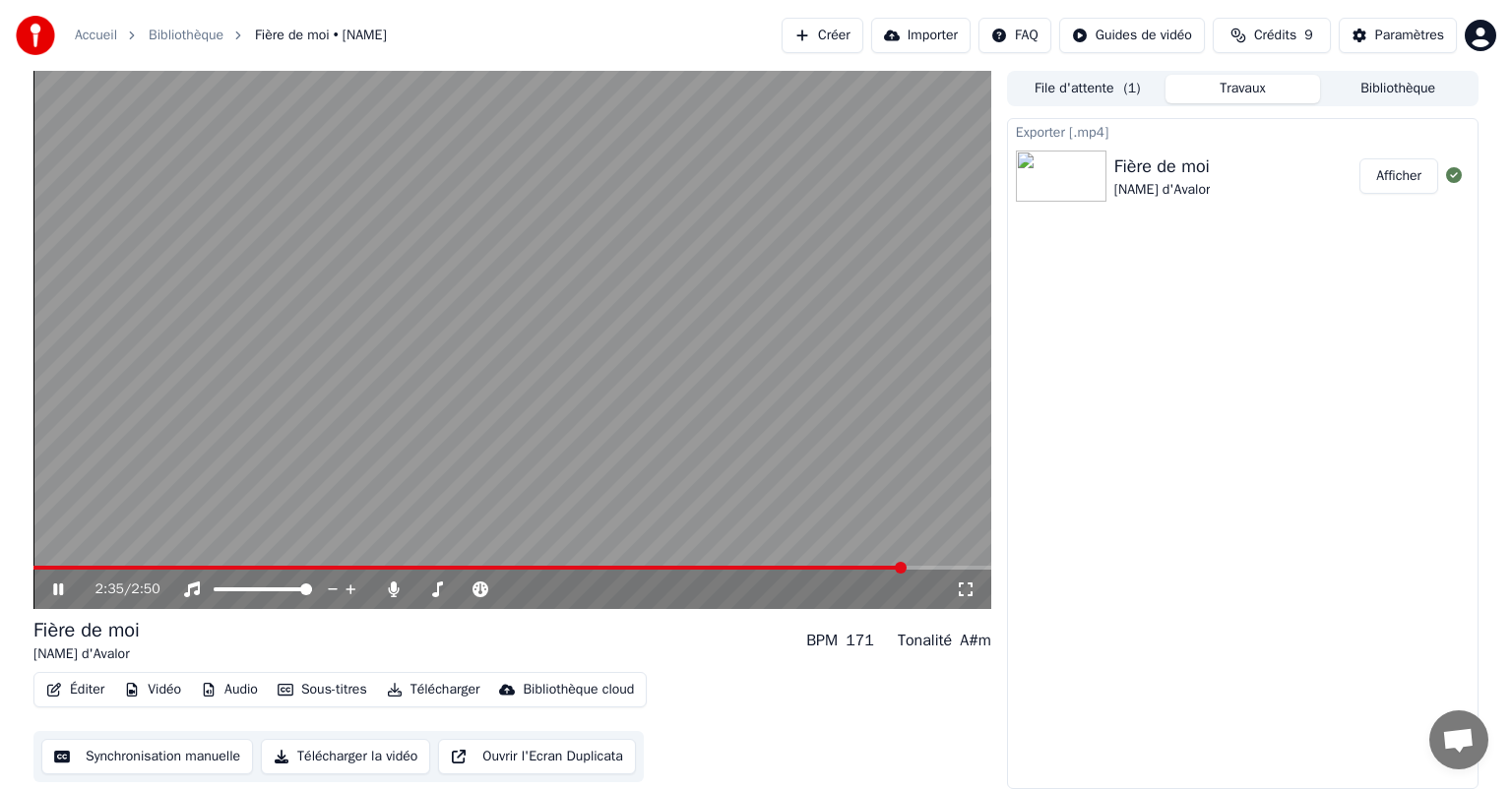 click 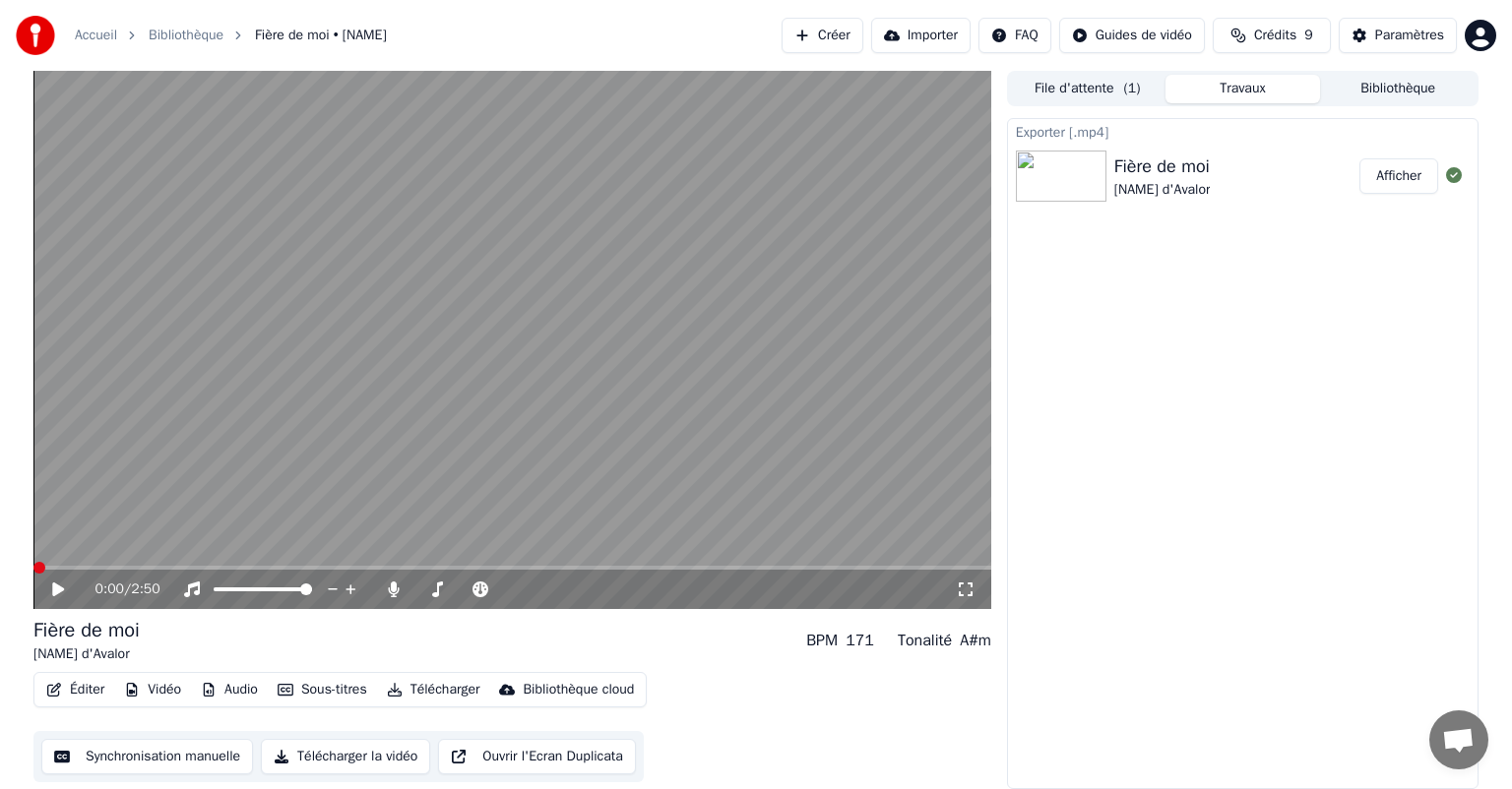 click at bounding box center (33, 568) 